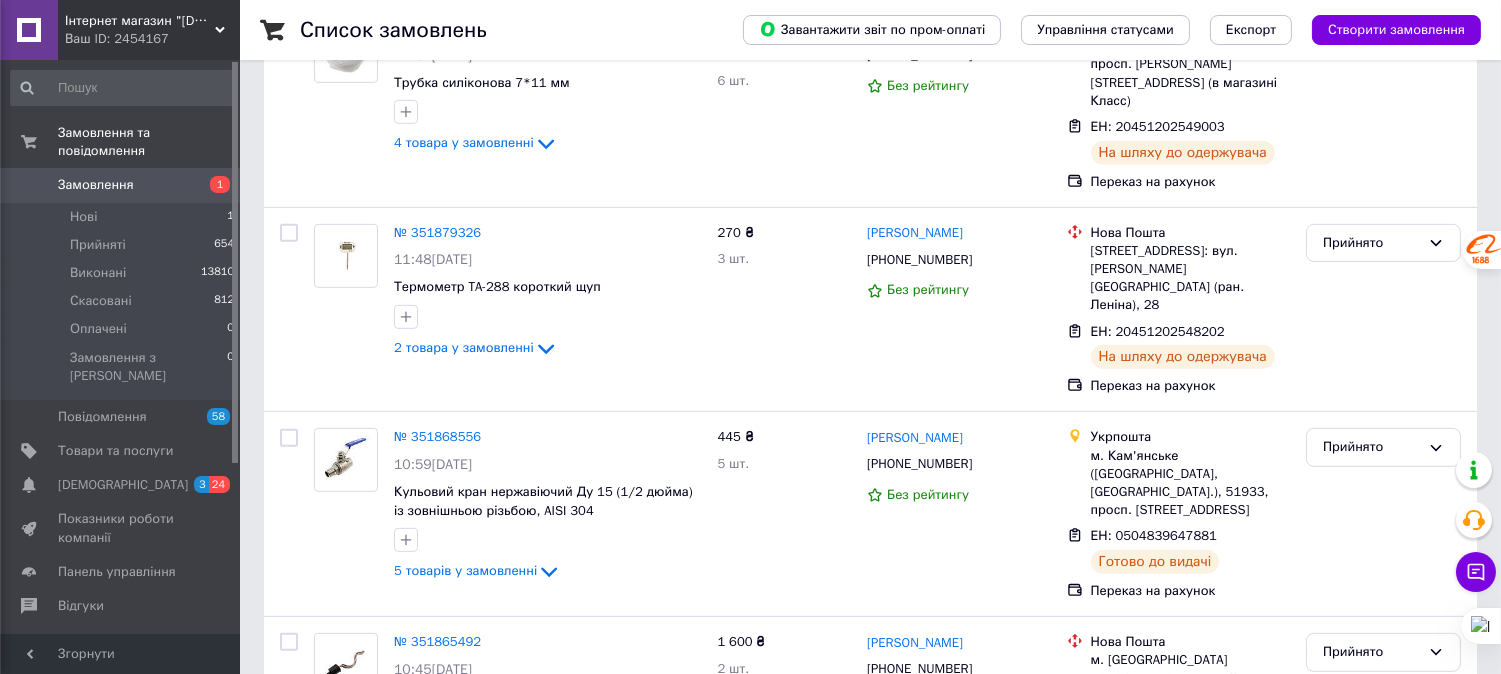 scroll, scrollTop: 0, scrollLeft: 0, axis: both 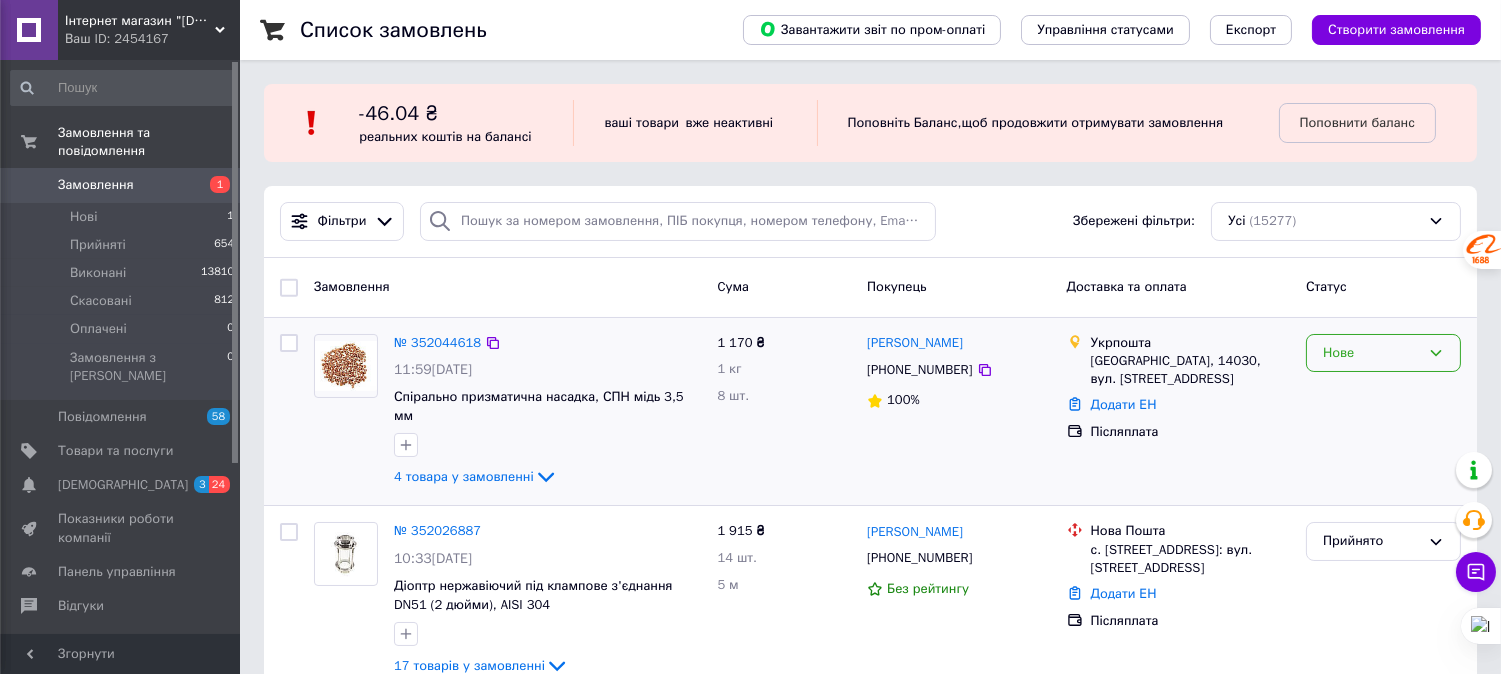 click on "Нове" at bounding box center (1371, 353) 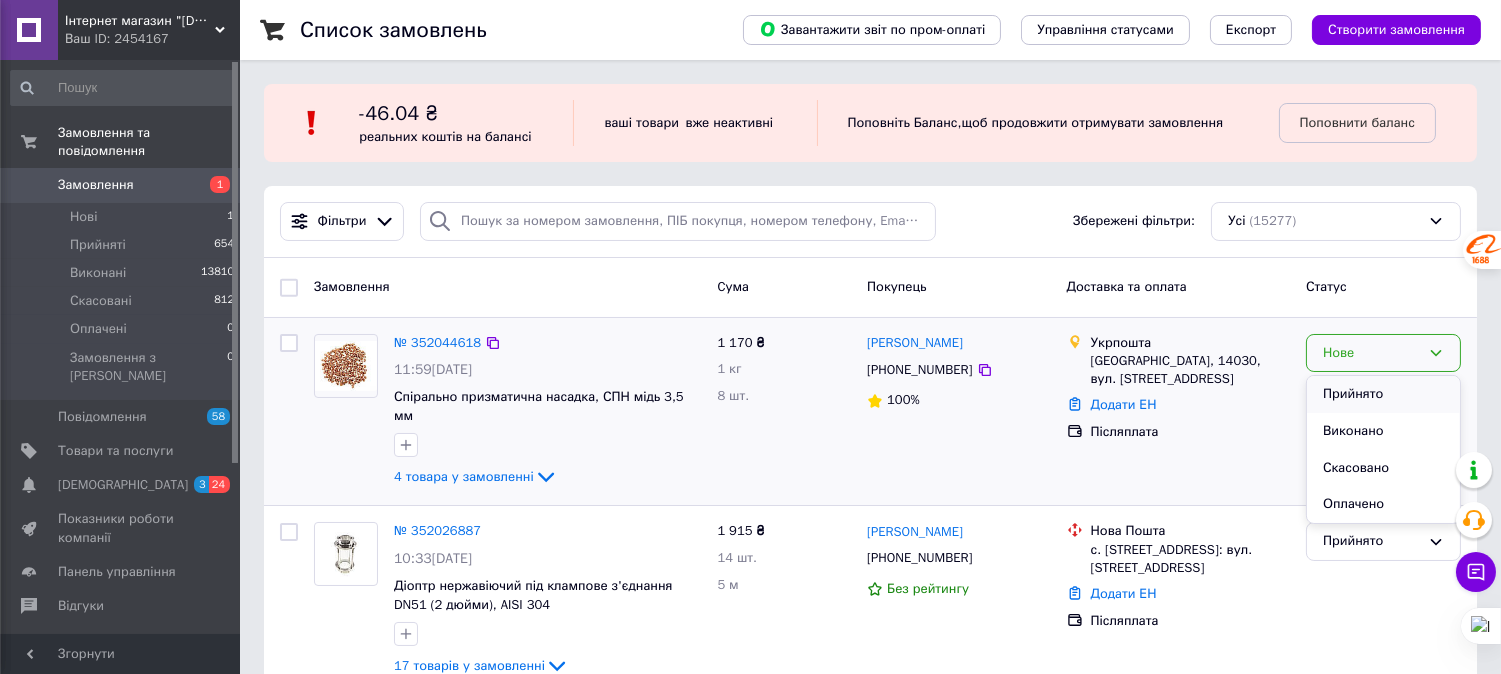 click on "Прийнято" at bounding box center [1383, 394] 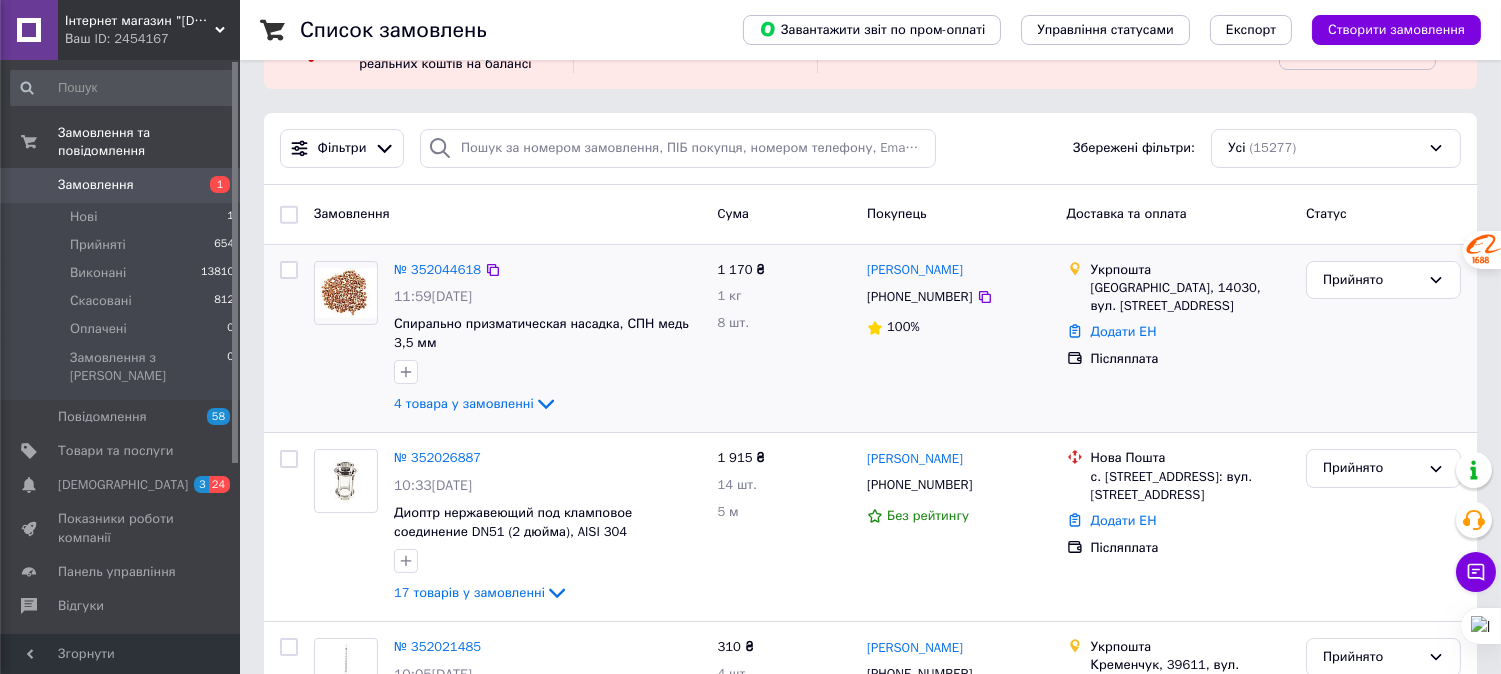scroll, scrollTop: 74, scrollLeft: 0, axis: vertical 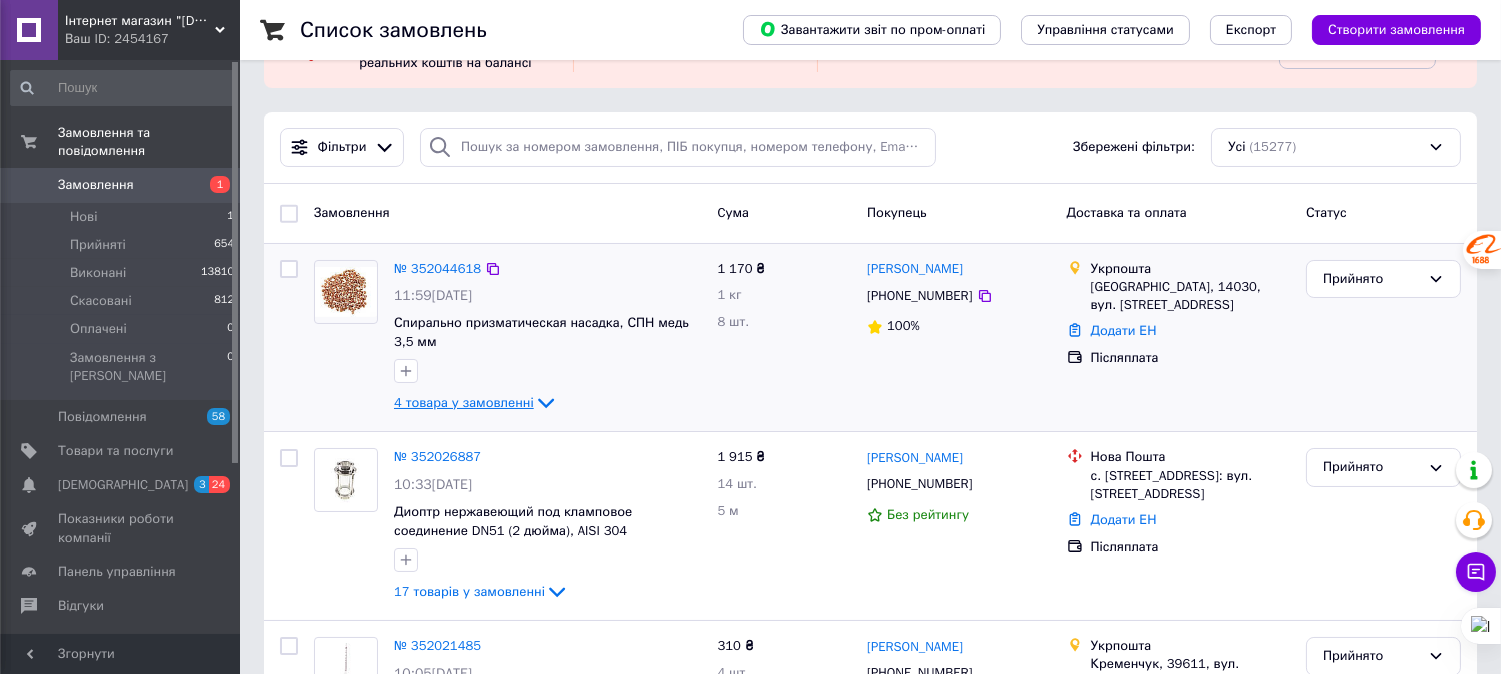 click on "4 товара у замовленні" at bounding box center [464, 402] 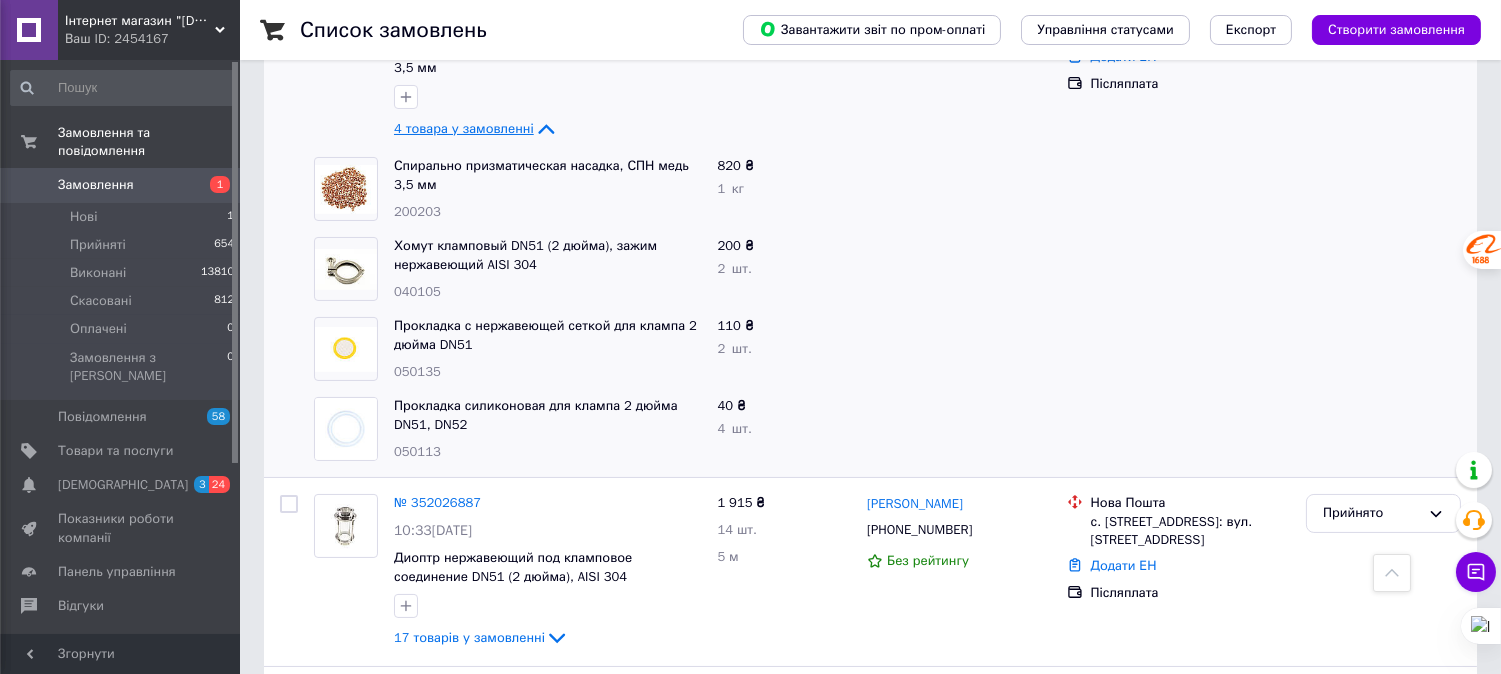 scroll, scrollTop: 125, scrollLeft: 0, axis: vertical 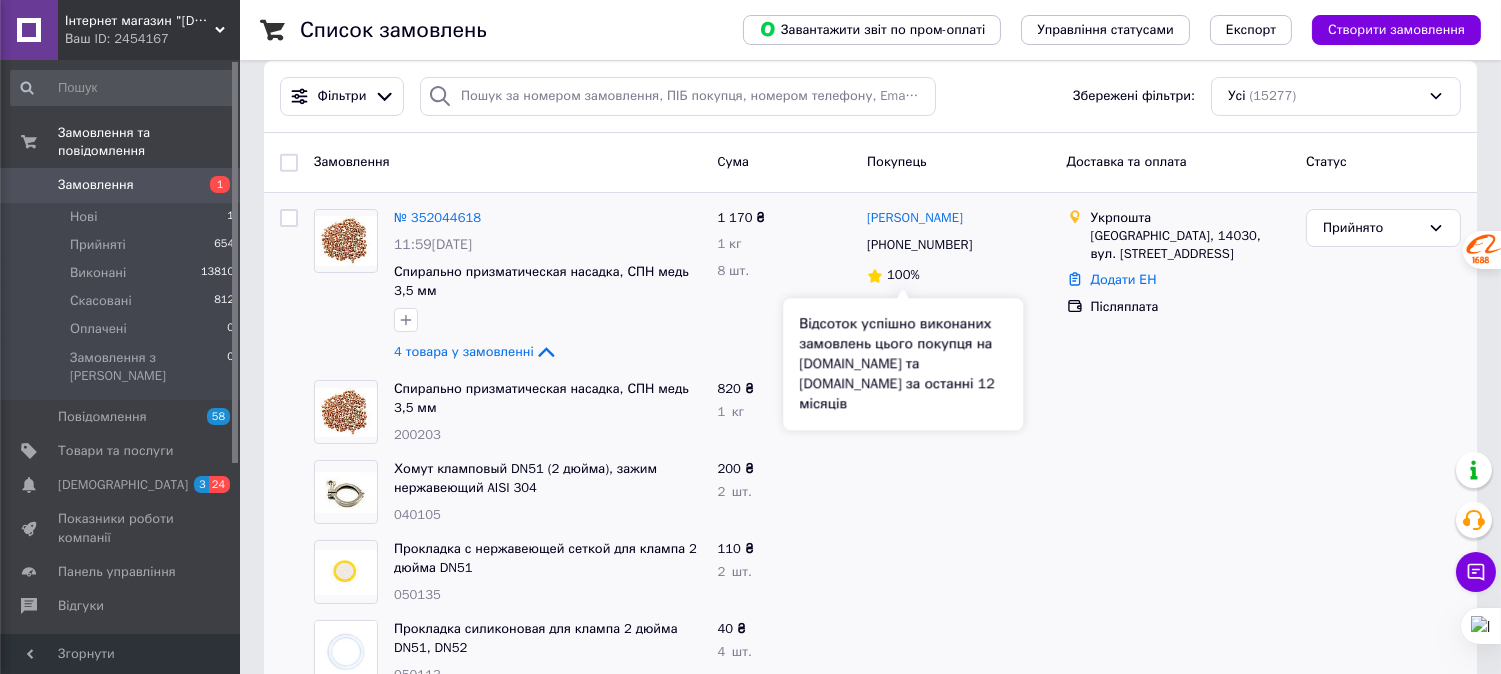 click on "Відсоток успішно виконаних замовлень цього покупця на Prom.ua та Bigl.ua за останні 12 місяців" at bounding box center (903, 364) 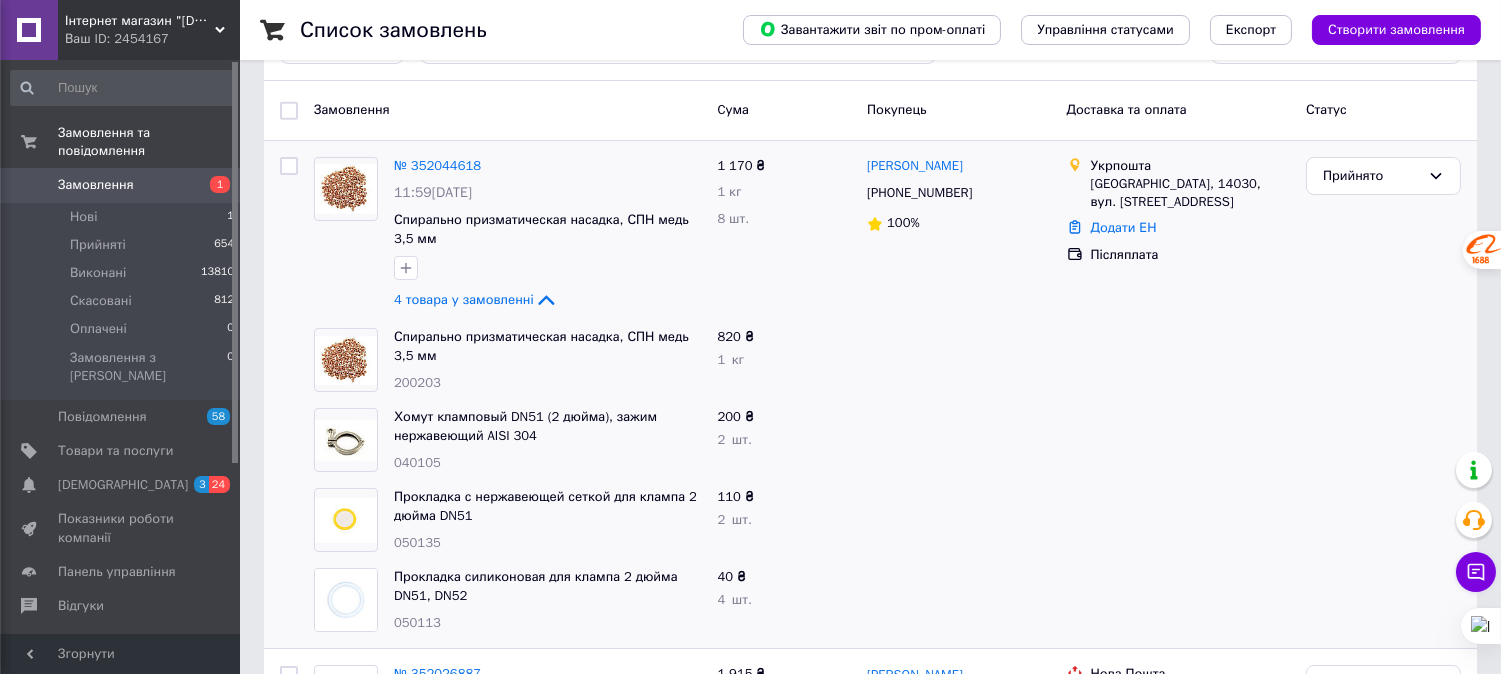 scroll, scrollTop: 170, scrollLeft: 0, axis: vertical 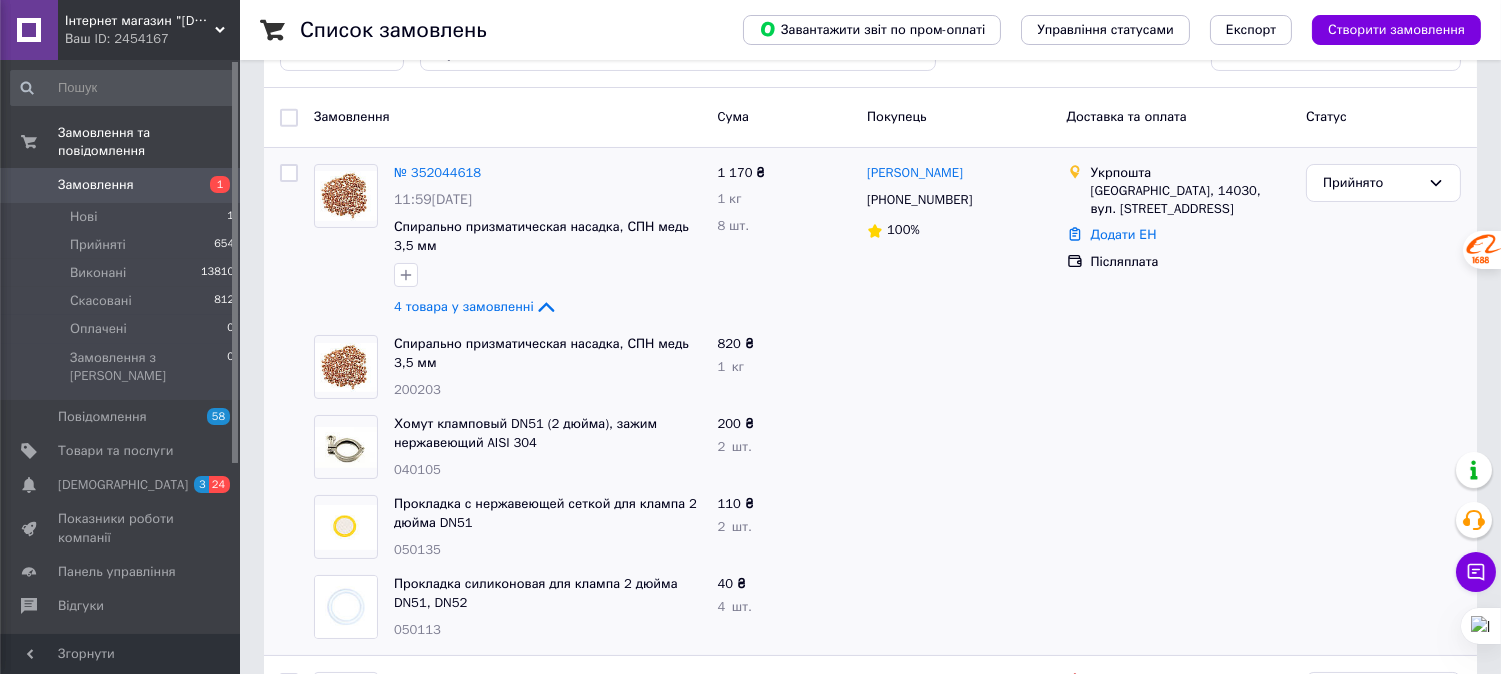 click at bounding box center (959, 447) 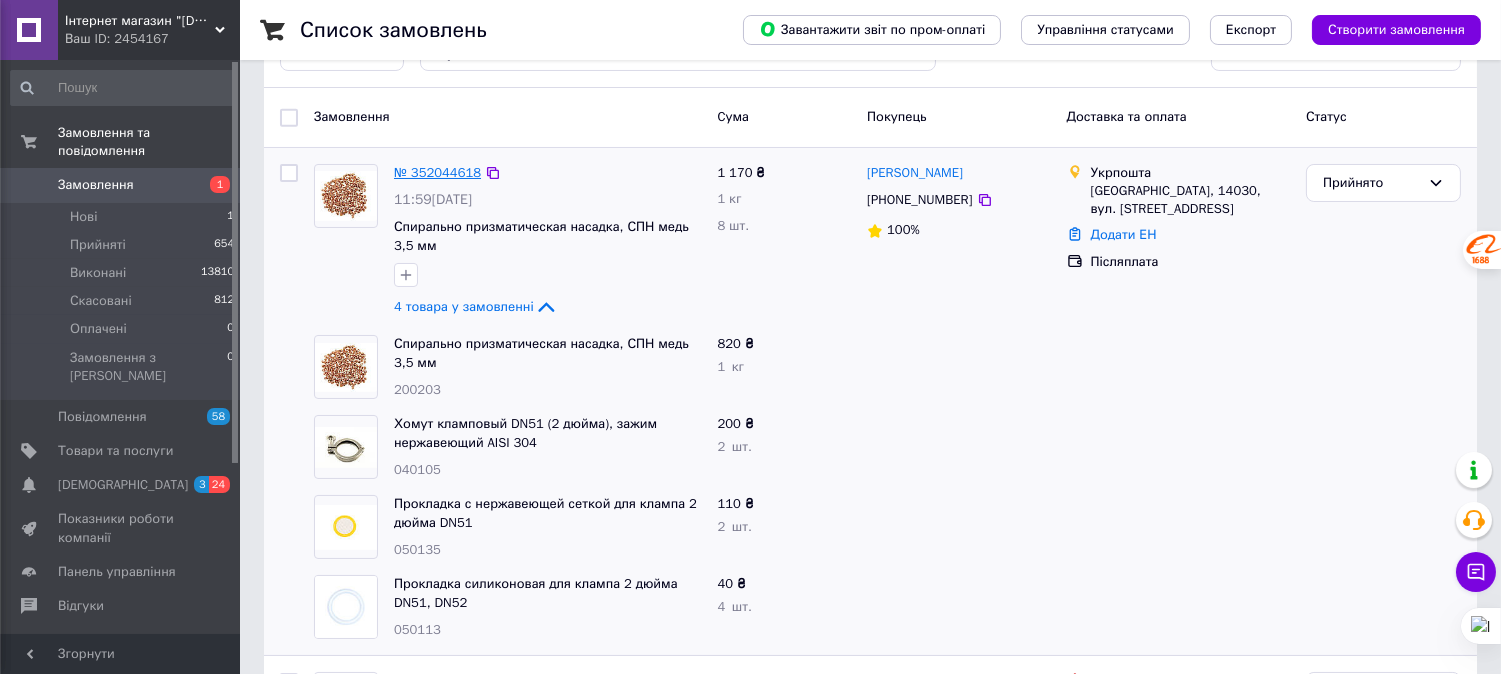 click on "№ 352044618" at bounding box center (437, 172) 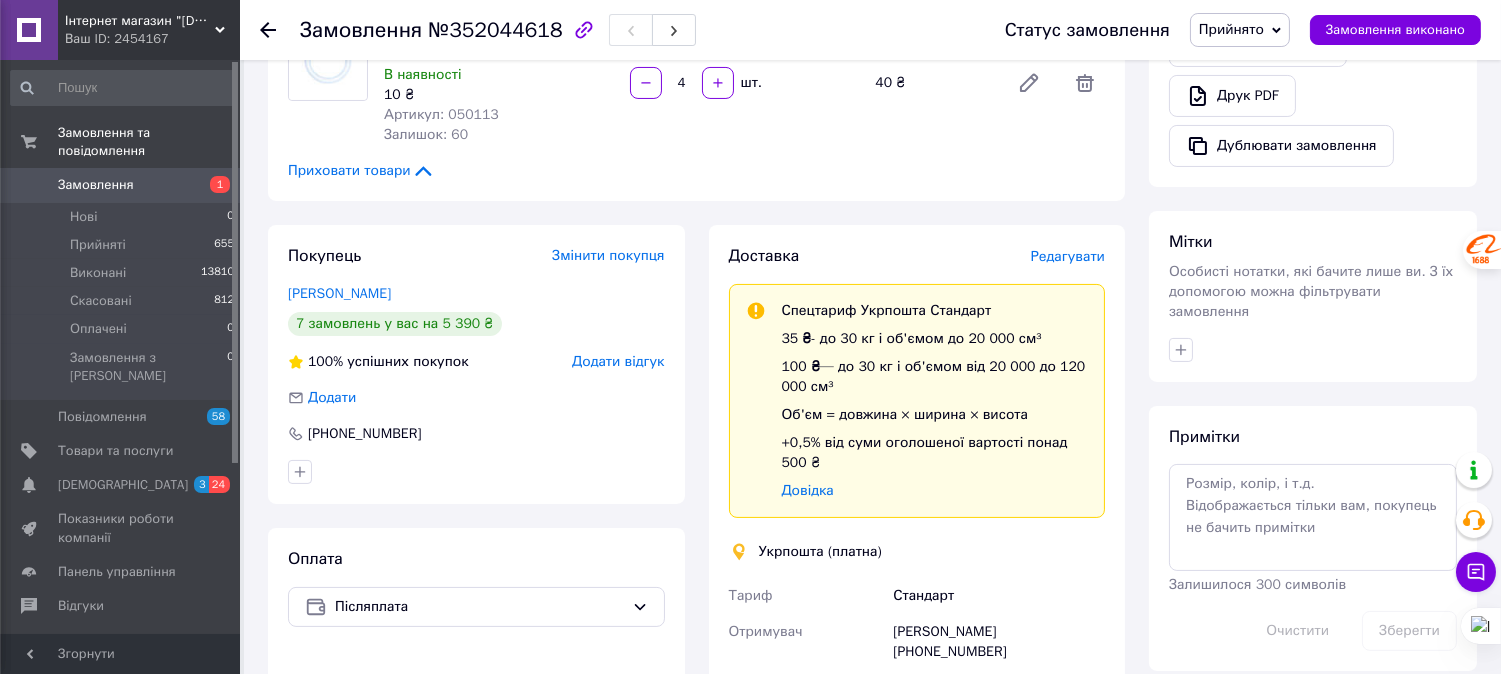 scroll, scrollTop: 666, scrollLeft: 0, axis: vertical 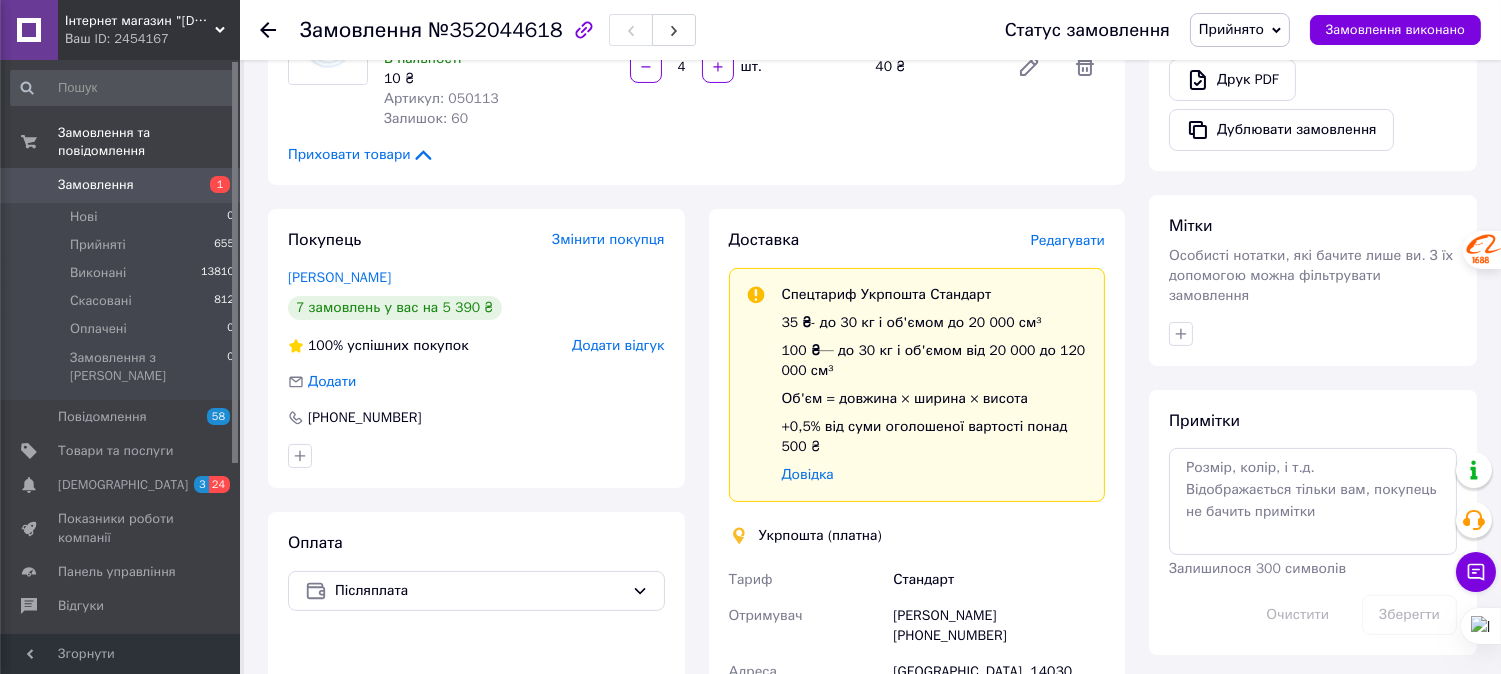 click 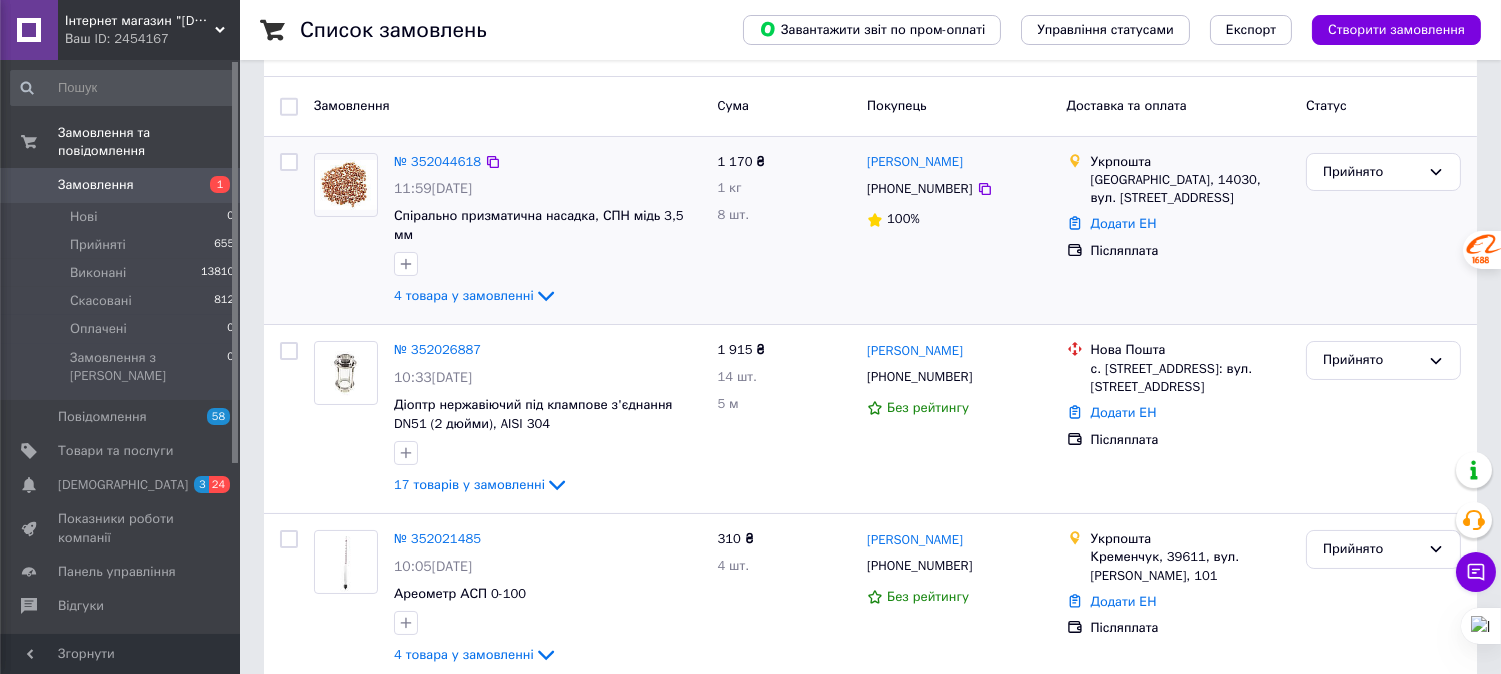 scroll, scrollTop: 22, scrollLeft: 0, axis: vertical 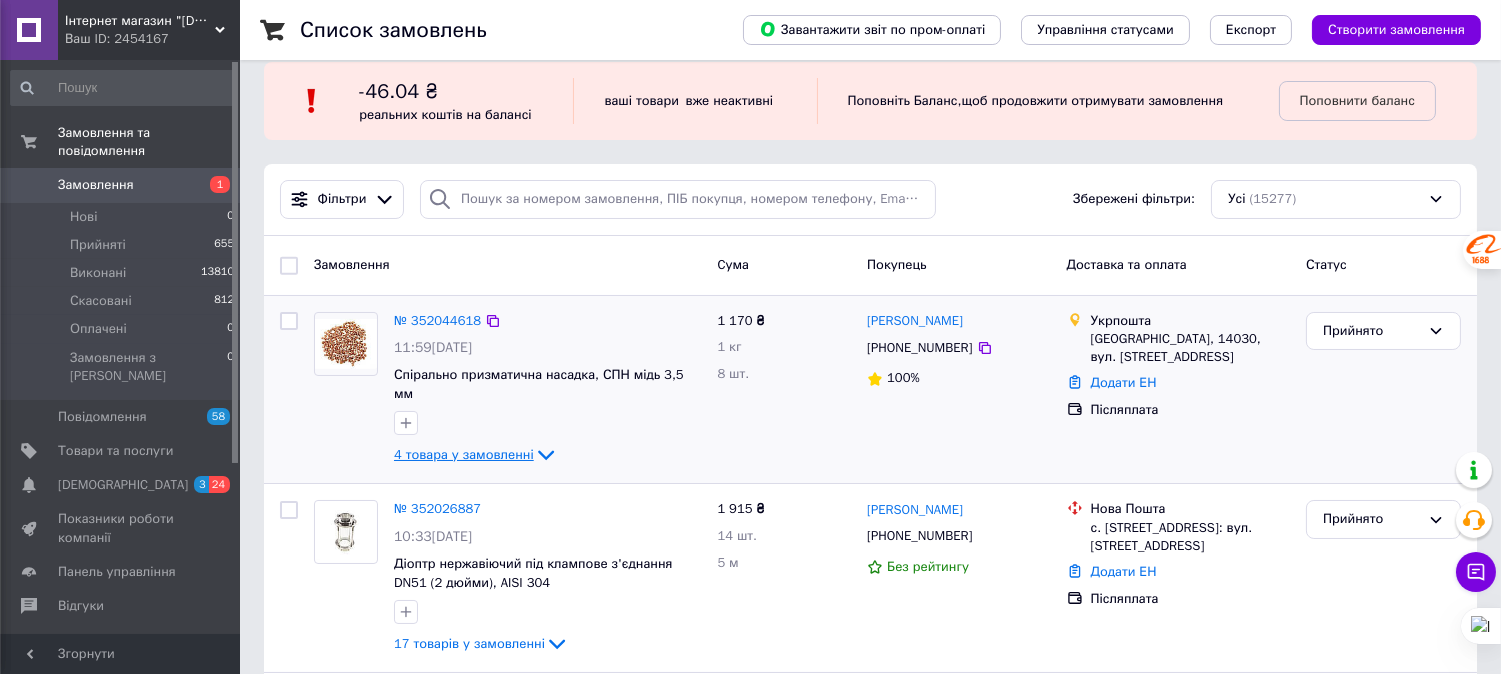 click on "4 товара у замовленні" at bounding box center (464, 454) 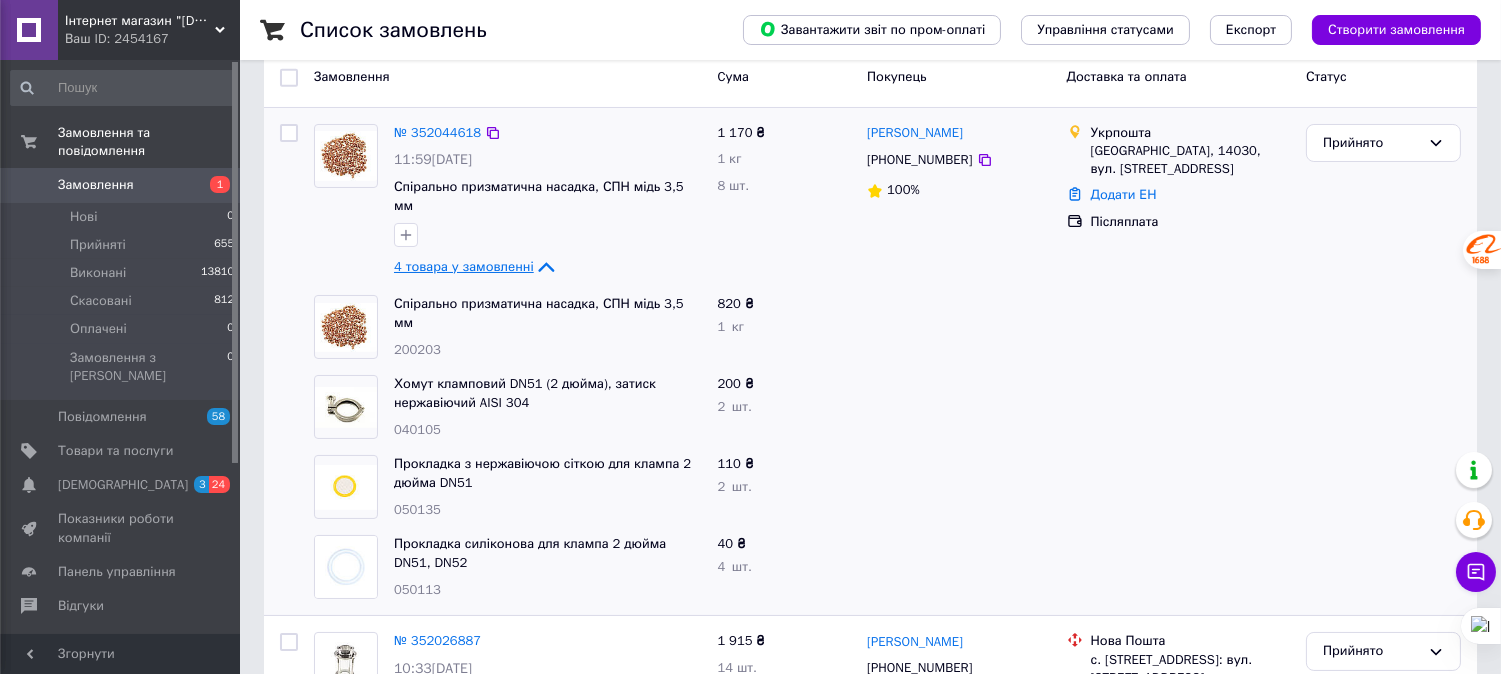 scroll, scrollTop: 207, scrollLeft: 0, axis: vertical 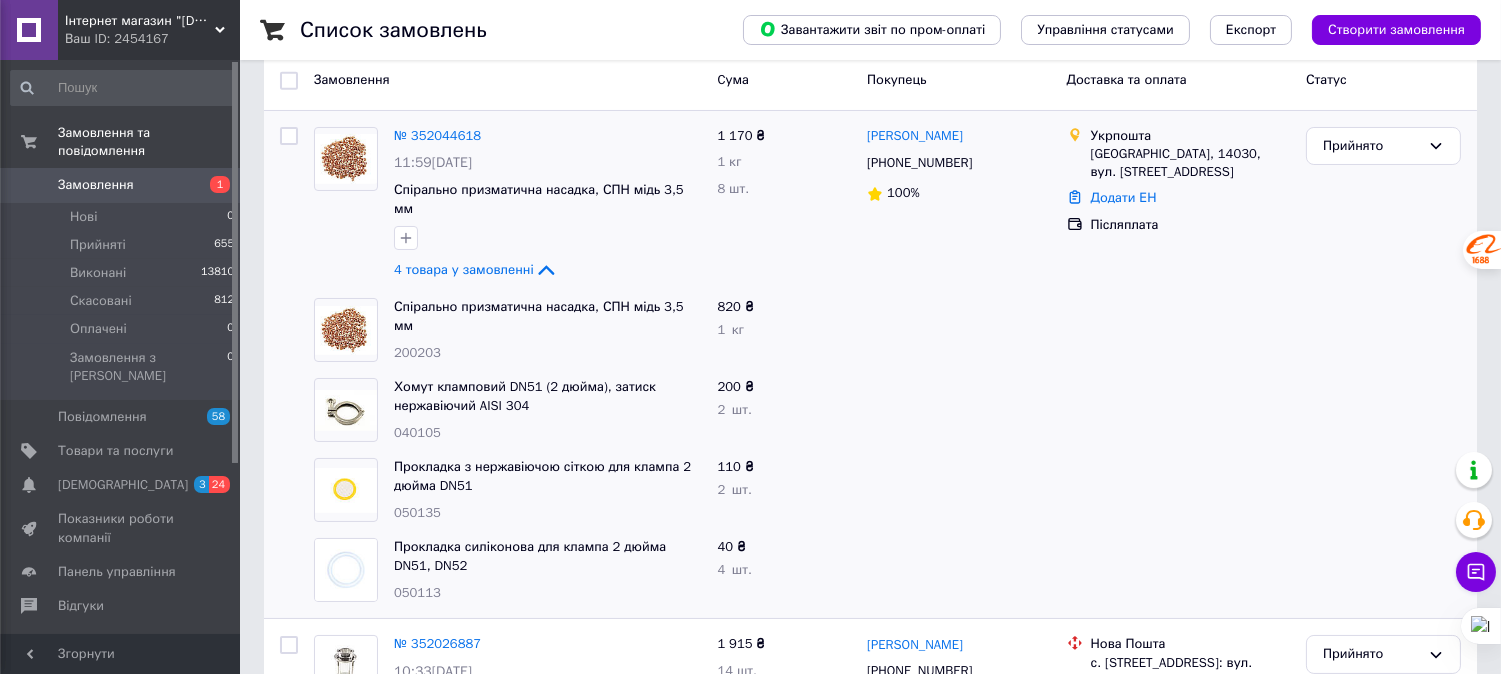 click at bounding box center [959, 410] 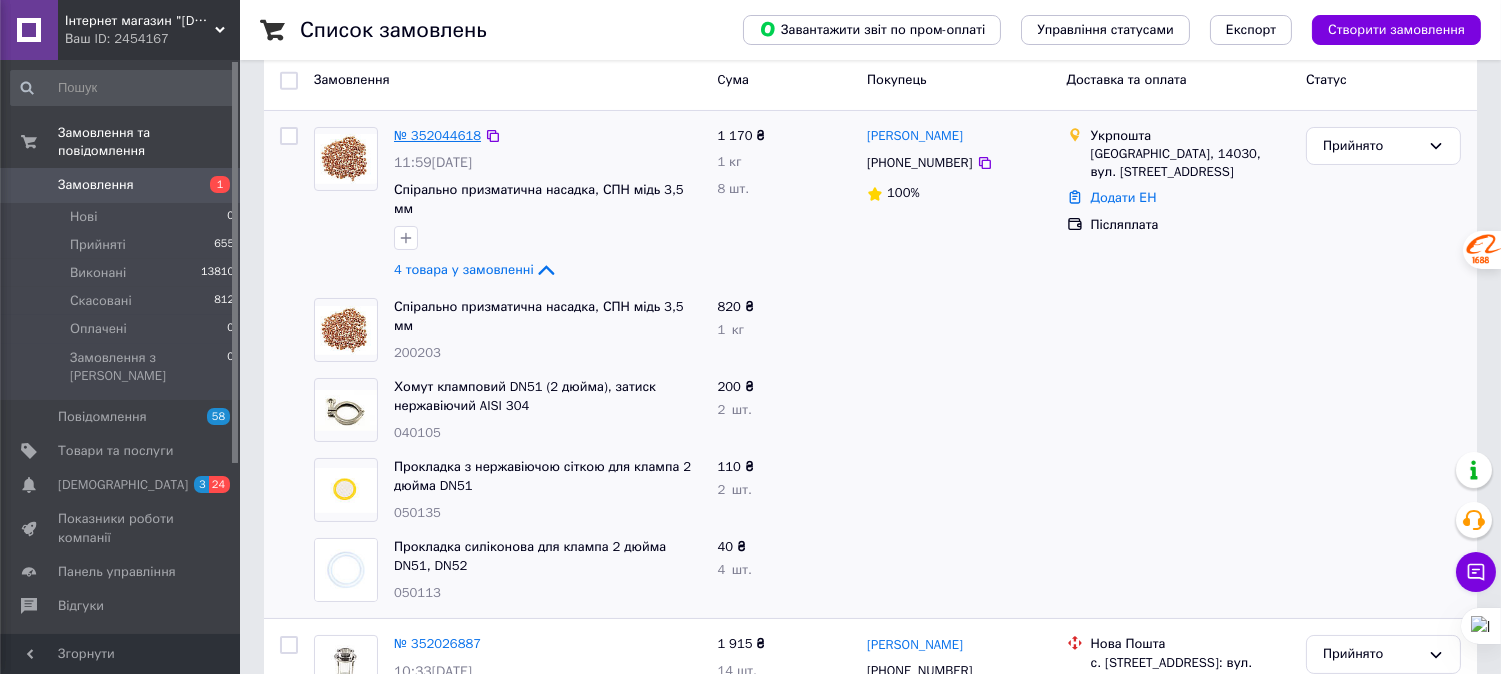 click on "№ 352044618" at bounding box center [437, 135] 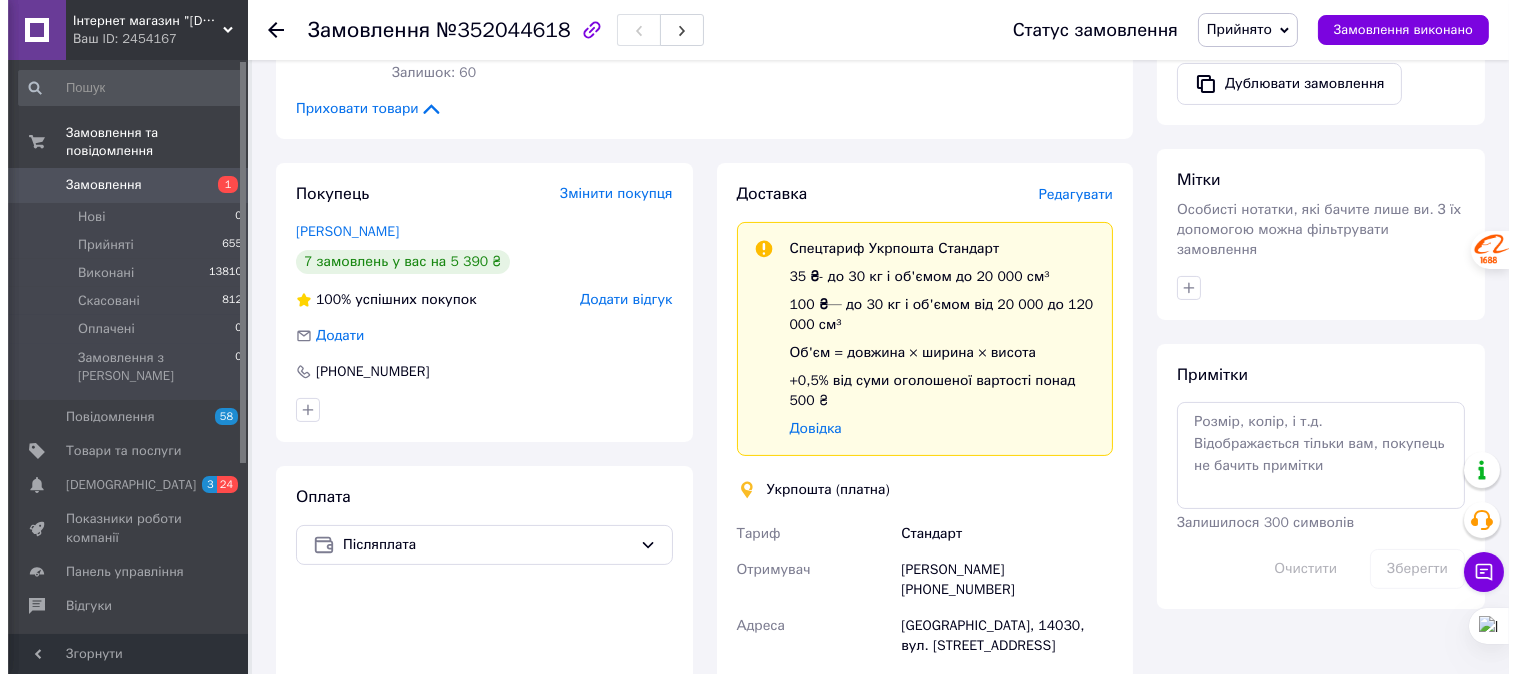 scroll, scrollTop: 711, scrollLeft: 0, axis: vertical 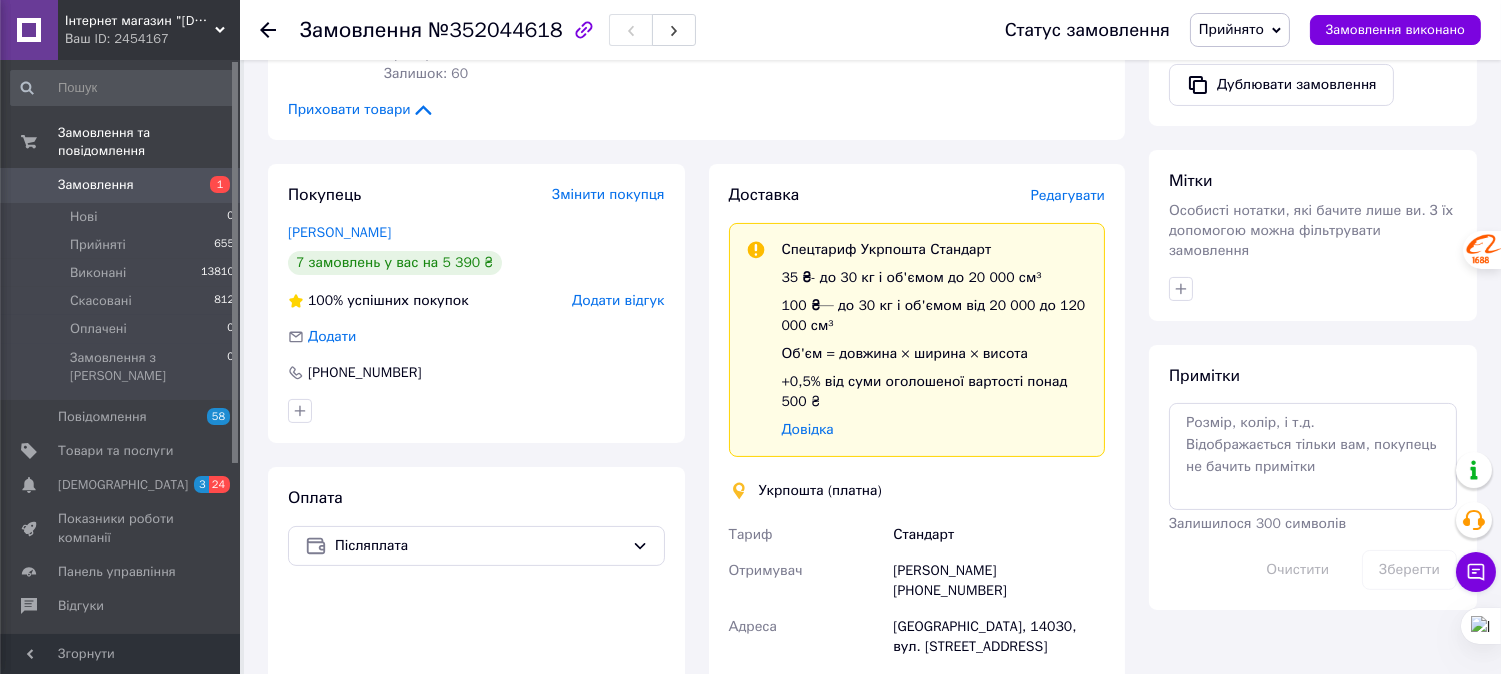 click on "Редагувати" at bounding box center [1068, 195] 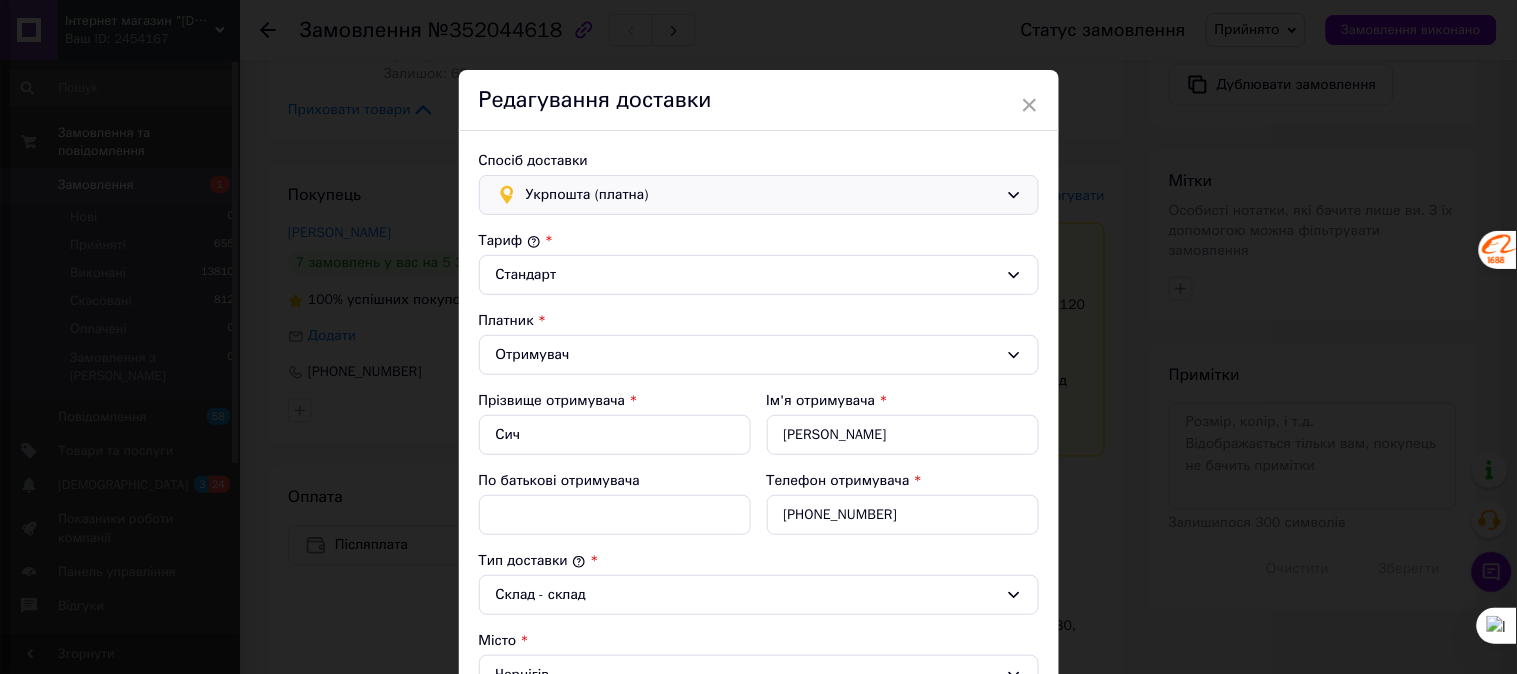 click on "Укрпошта (платна)" at bounding box center (762, 195) 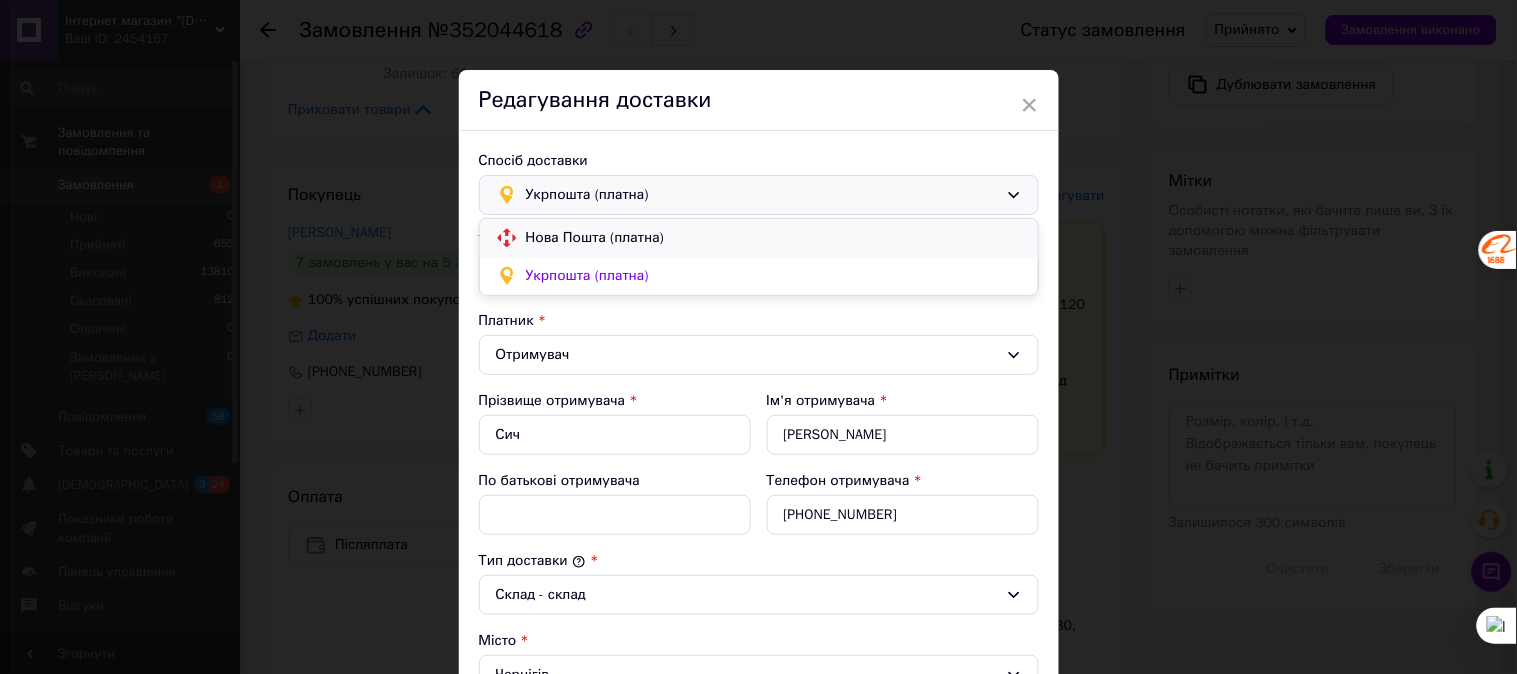 click on "Нова Пошта (платна)" at bounding box center (774, 238) 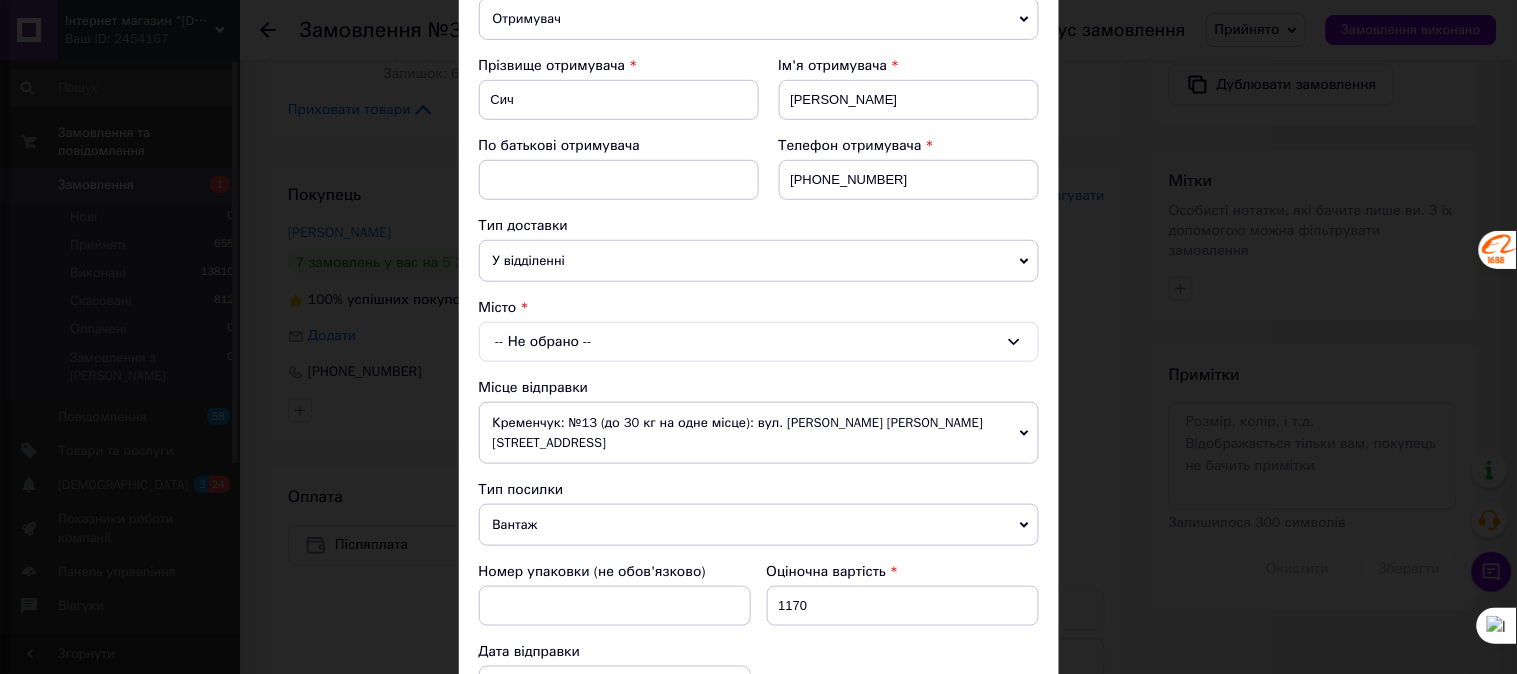 scroll, scrollTop: 258, scrollLeft: 0, axis: vertical 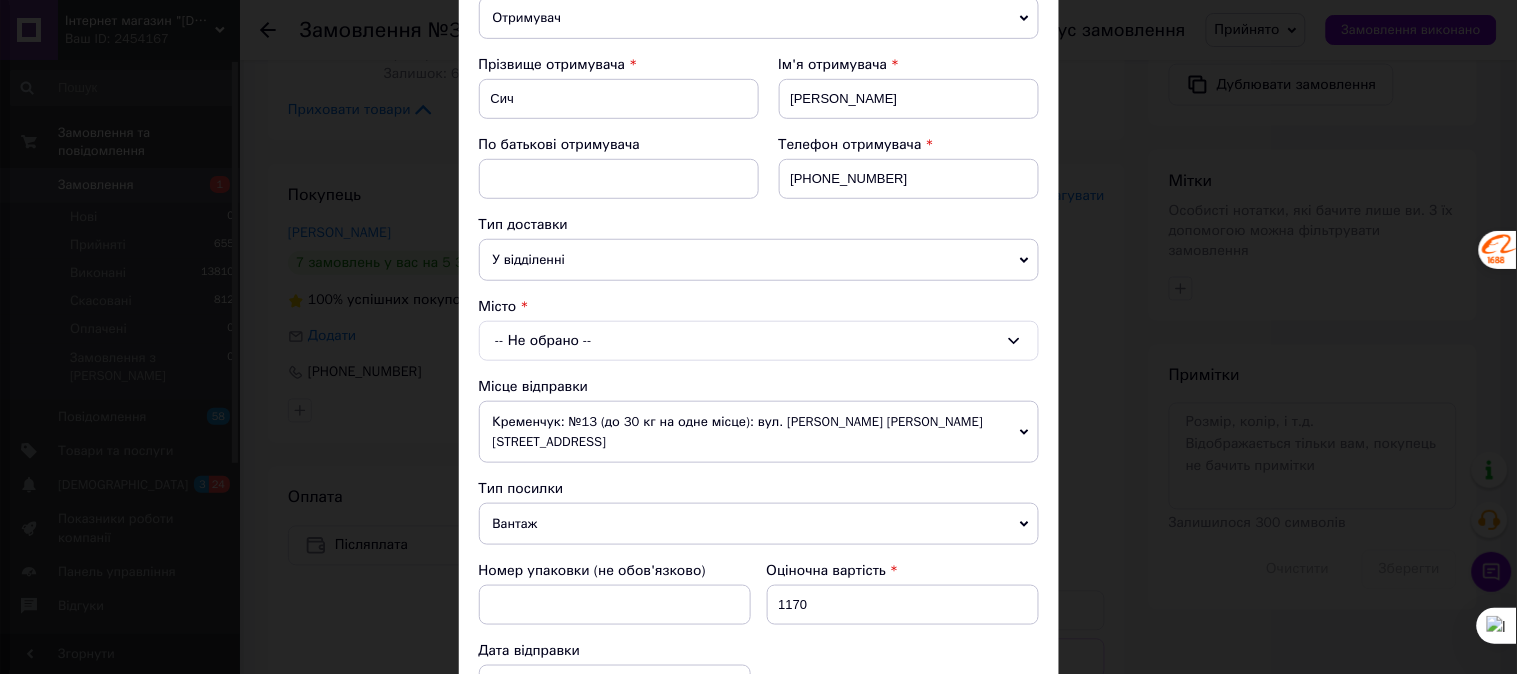 click on "-- Не обрано --" at bounding box center (759, 341) 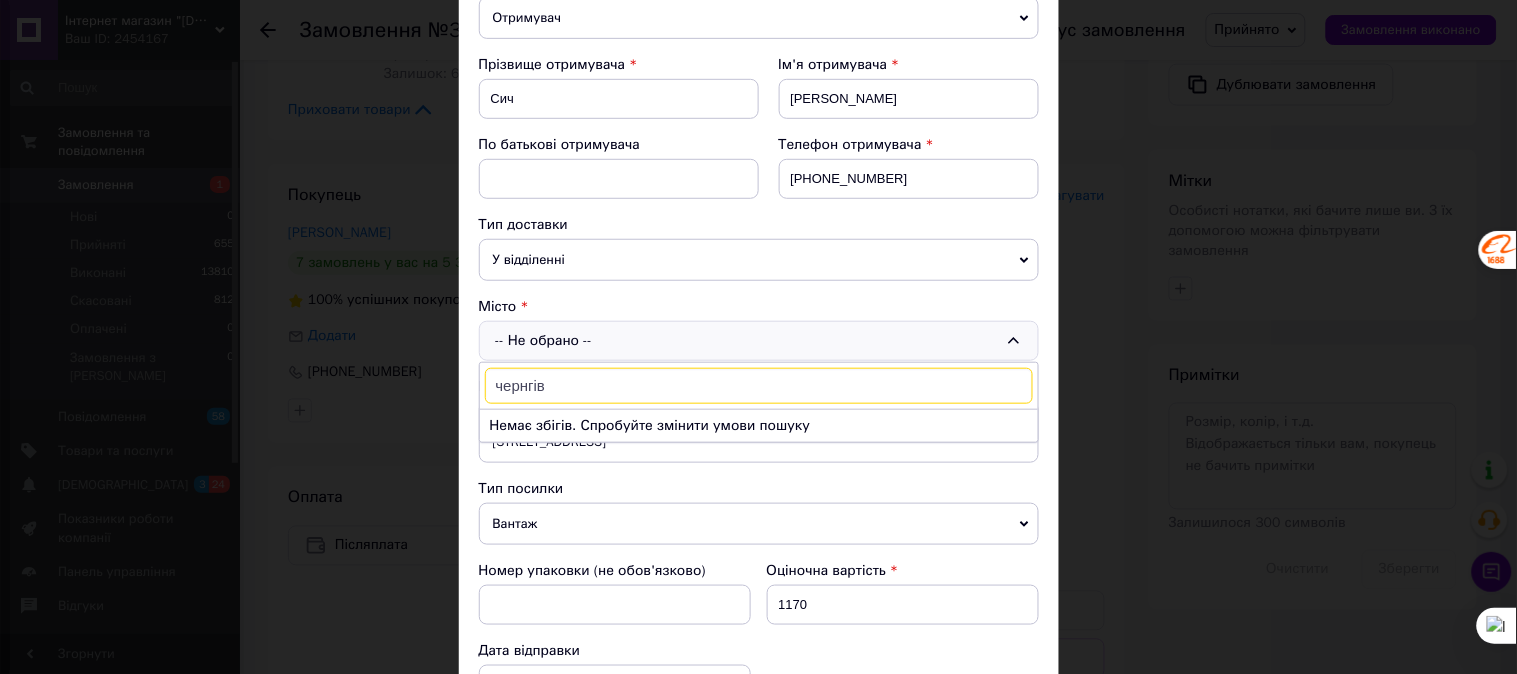 click on "чернгів" at bounding box center (759, 386) 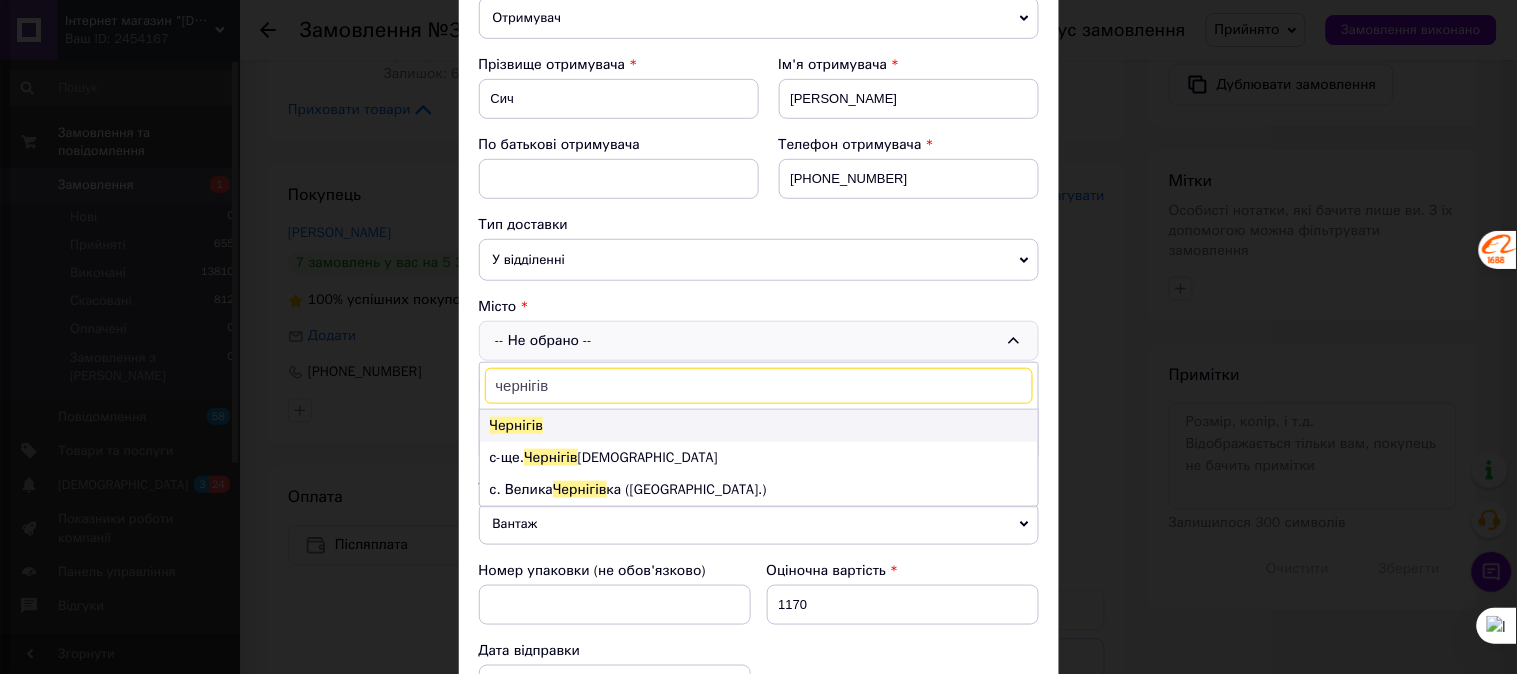 type on "чернігів" 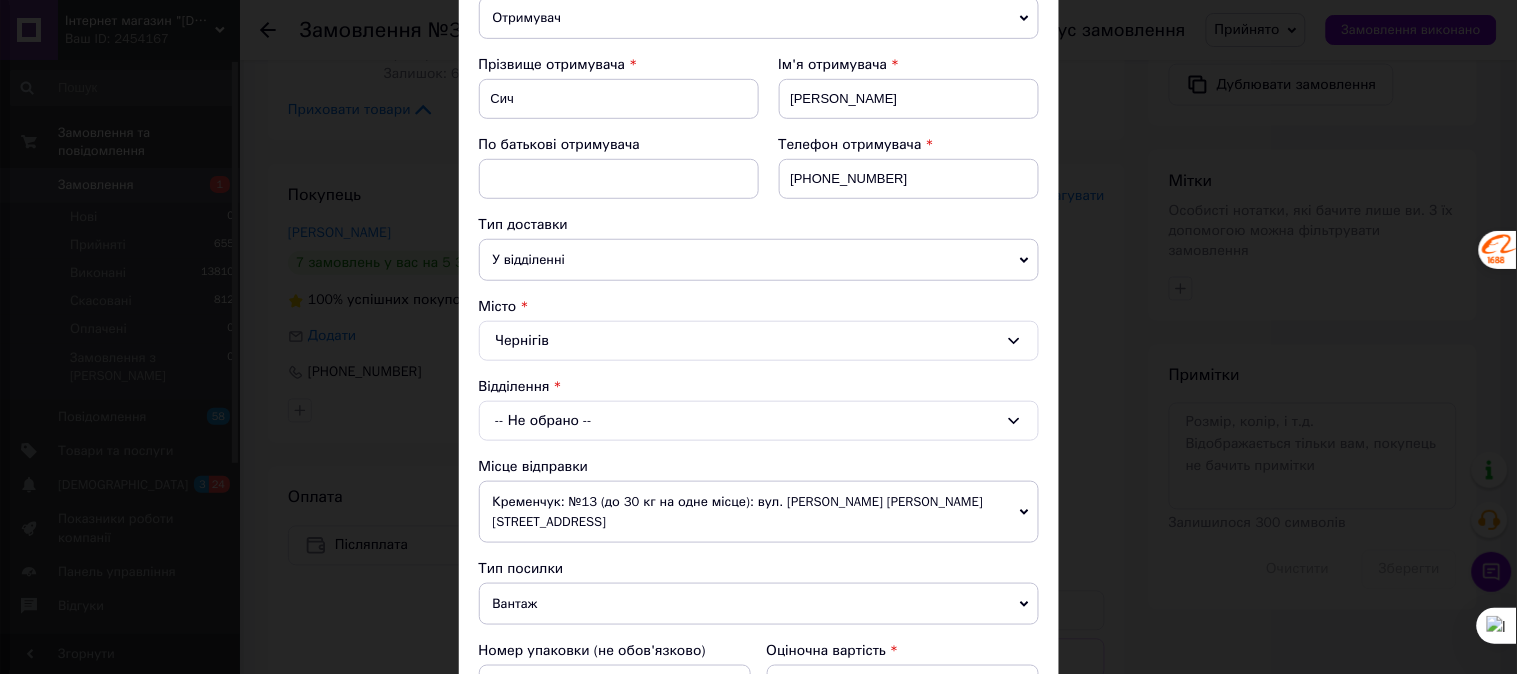 click on "-- Не обрано --" at bounding box center [759, 421] 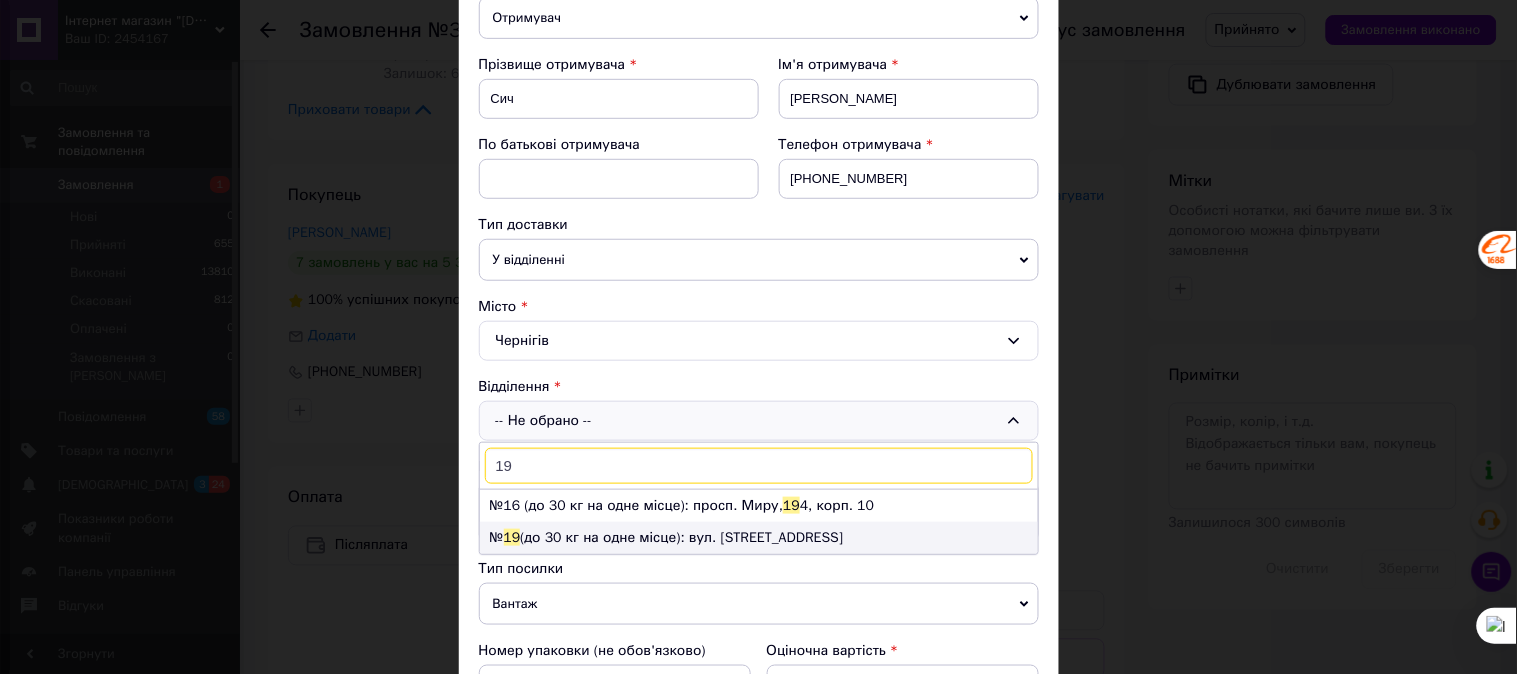 type on "19" 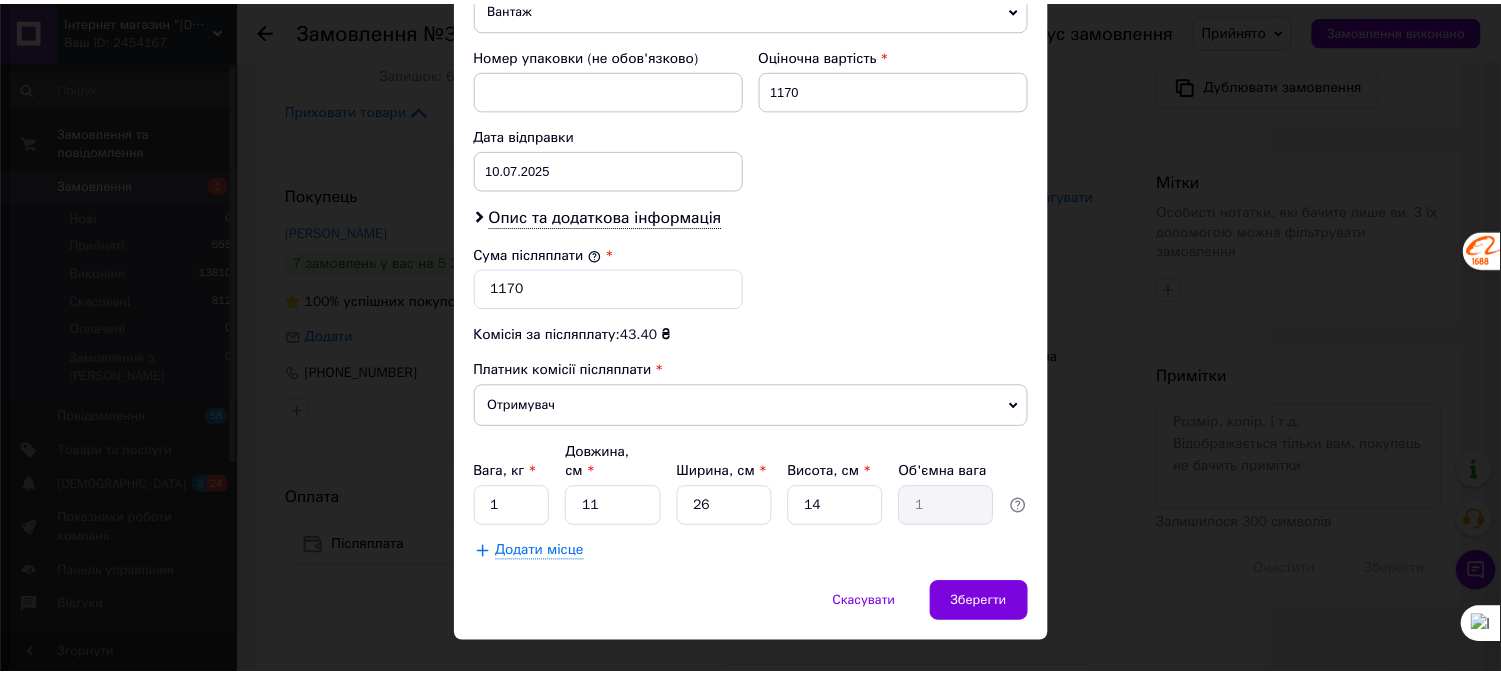 scroll, scrollTop: 854, scrollLeft: 0, axis: vertical 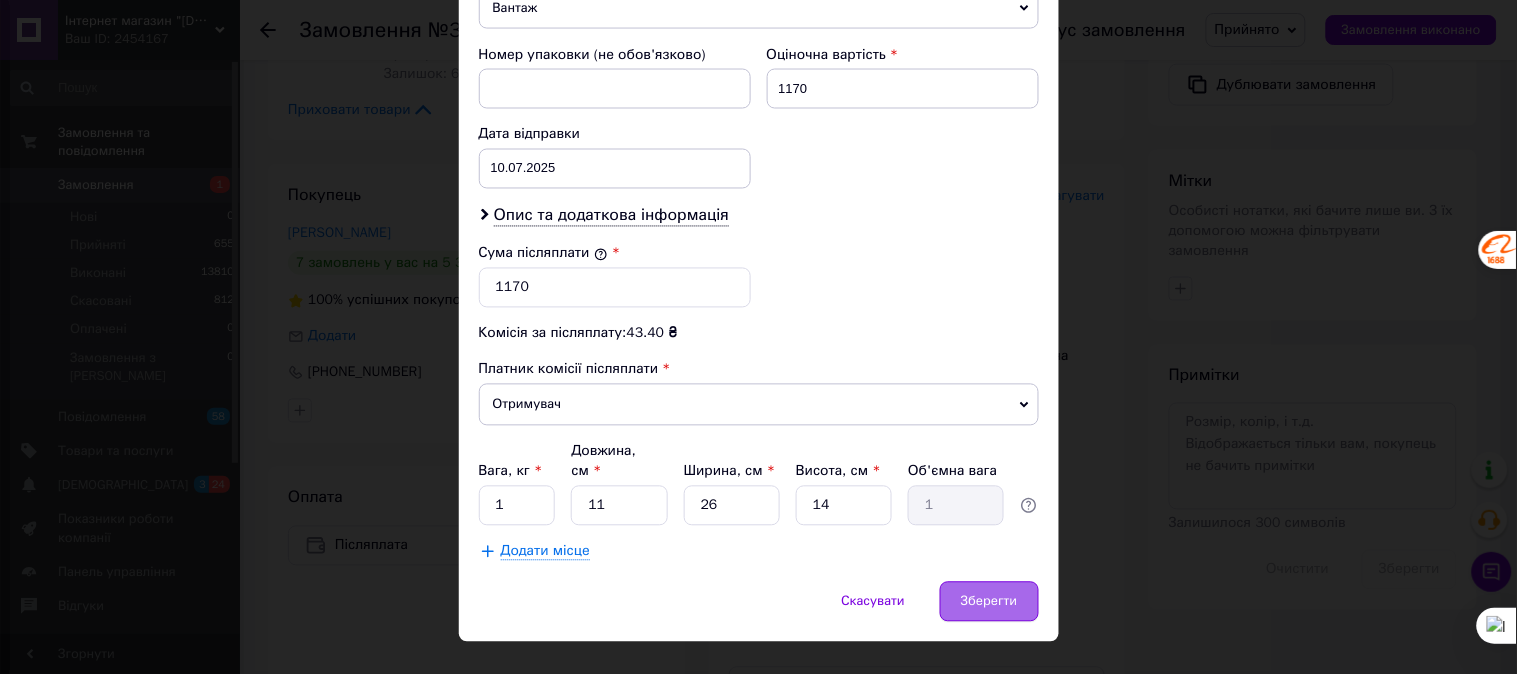 click on "Зберегти" at bounding box center (989, 602) 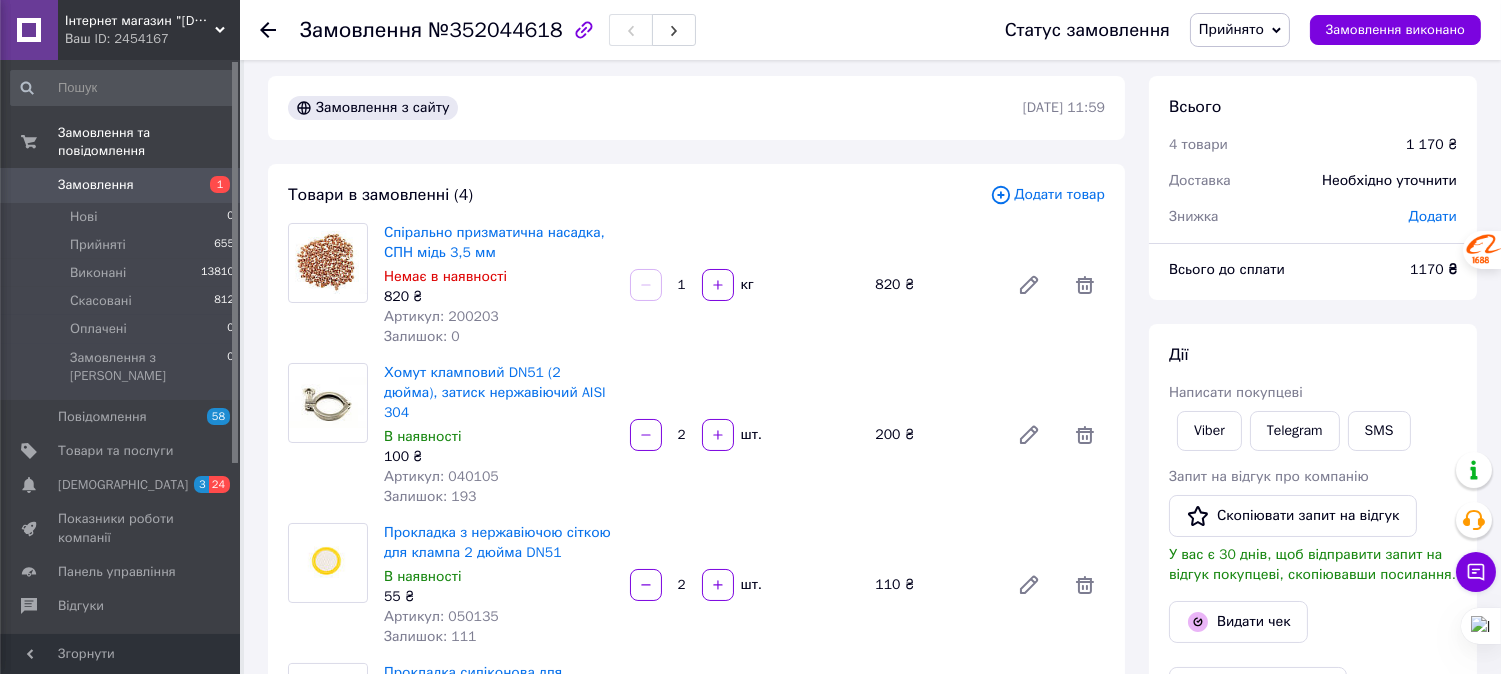 scroll, scrollTop: 0, scrollLeft: 0, axis: both 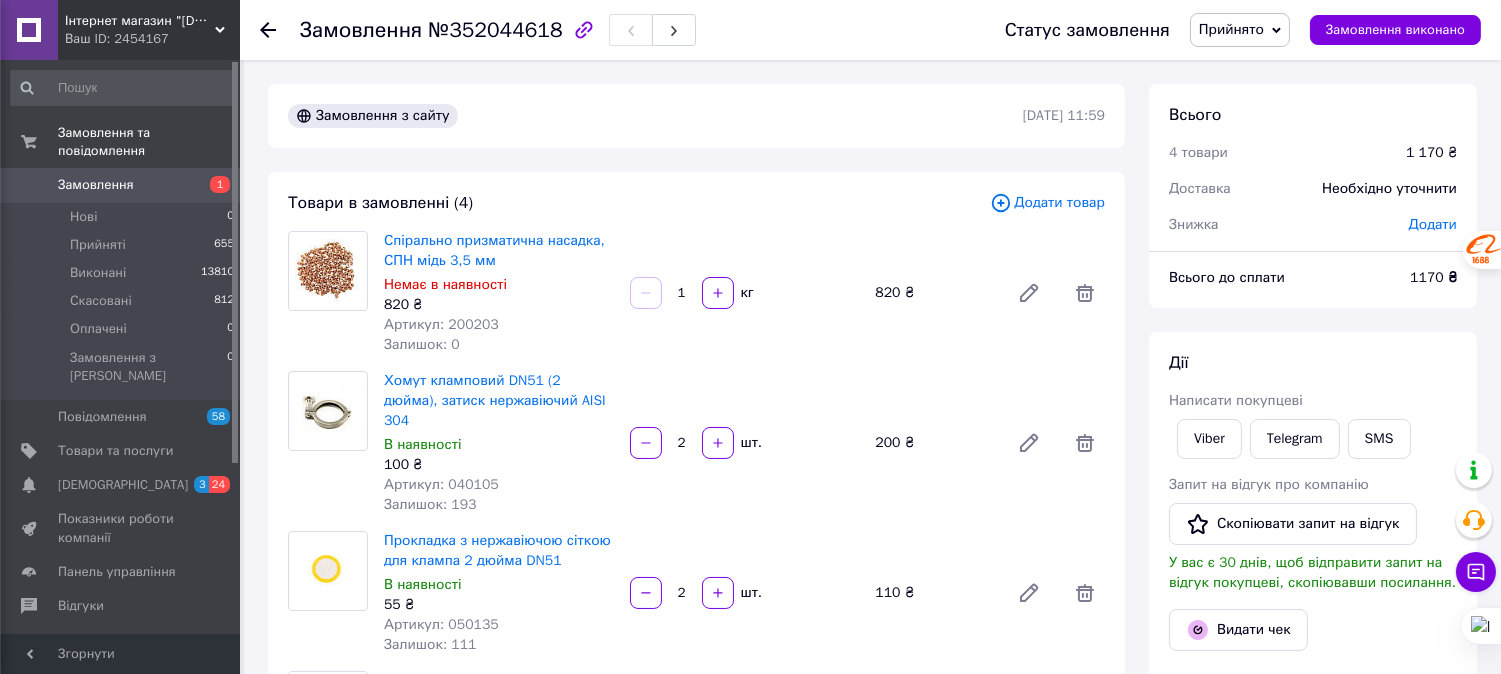 click on "Товари в замовленні (4) Додати товар Спірально призматична насадка, СПН мідь 3,5 мм Немає в наявності 820 ₴ Артикул: 200203 Залишок: 0 1   кг 820 ₴ Хомут кламповий DN51 (2 дюйма), затиск нержавіючий AISI 304 В наявності 100 ₴ Артикул: 040105 Залишок: 193 2   шт. 200 ₴ Прокладка з нержавіючою сіткою для клампа 2 дюйма DN51 В наявності 55 ₴ Артикул: 050135 Залишок: 111 2   шт. 110 ₴ Прокладка силіконова для клампа 2 дюйма DN51, DN52 В наявності 10 ₴ Артикул: 050113 Залишок: 60 4   шт. 40 ₴ Приховати товари" at bounding box center [696, 511] 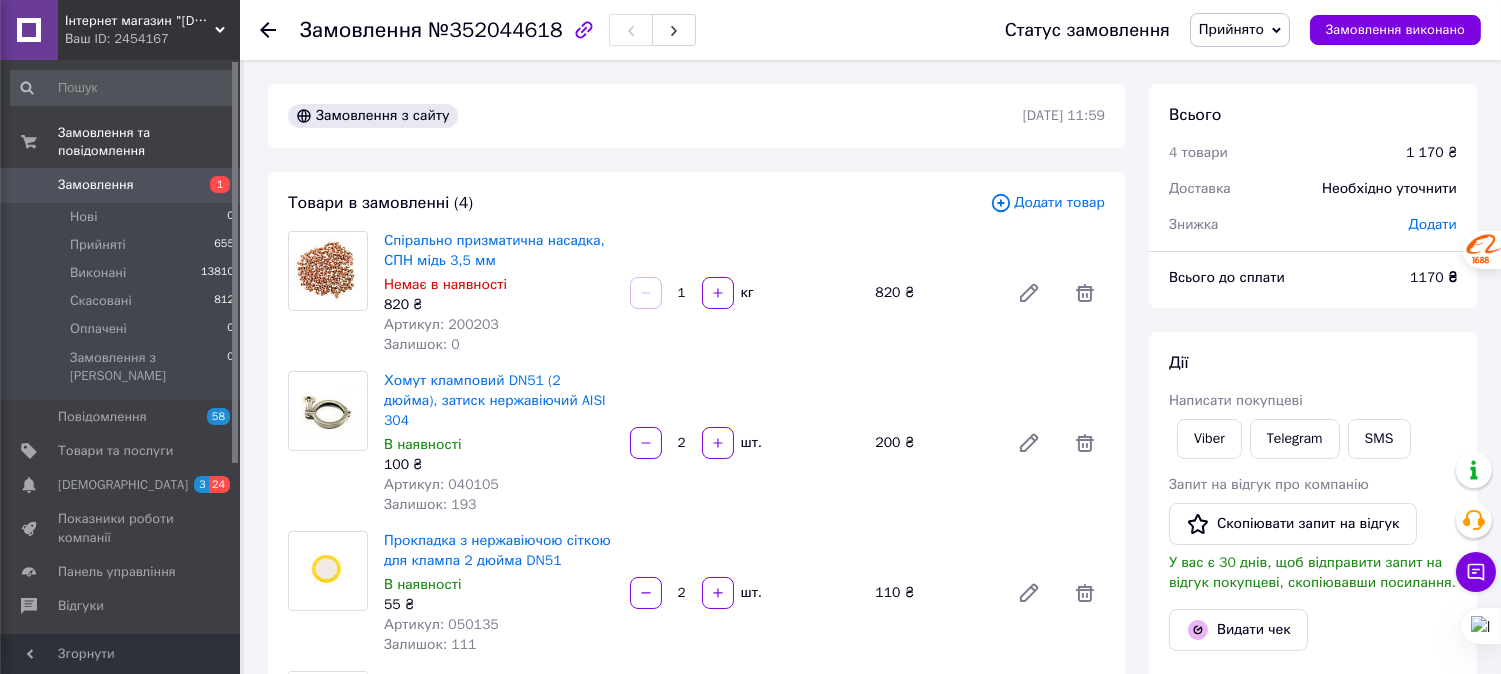 click 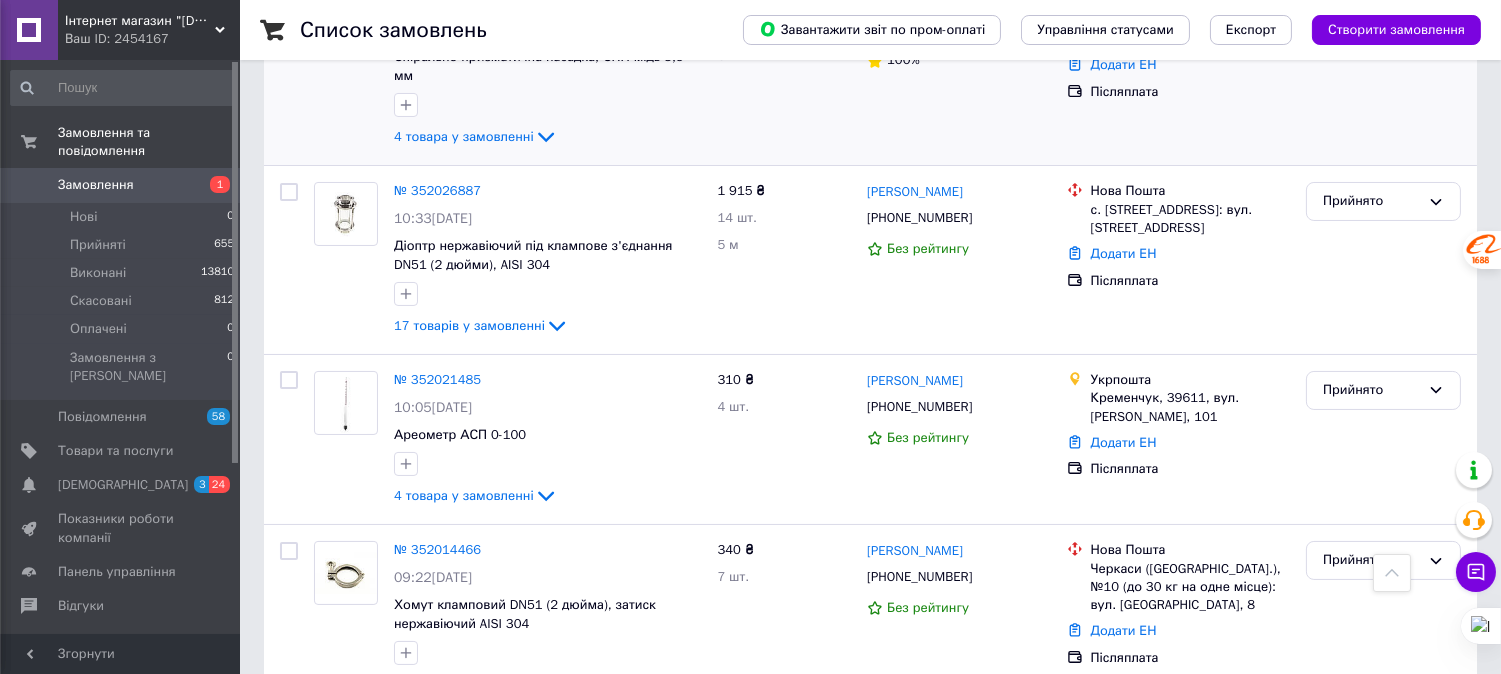scroll, scrollTop: 0, scrollLeft: 0, axis: both 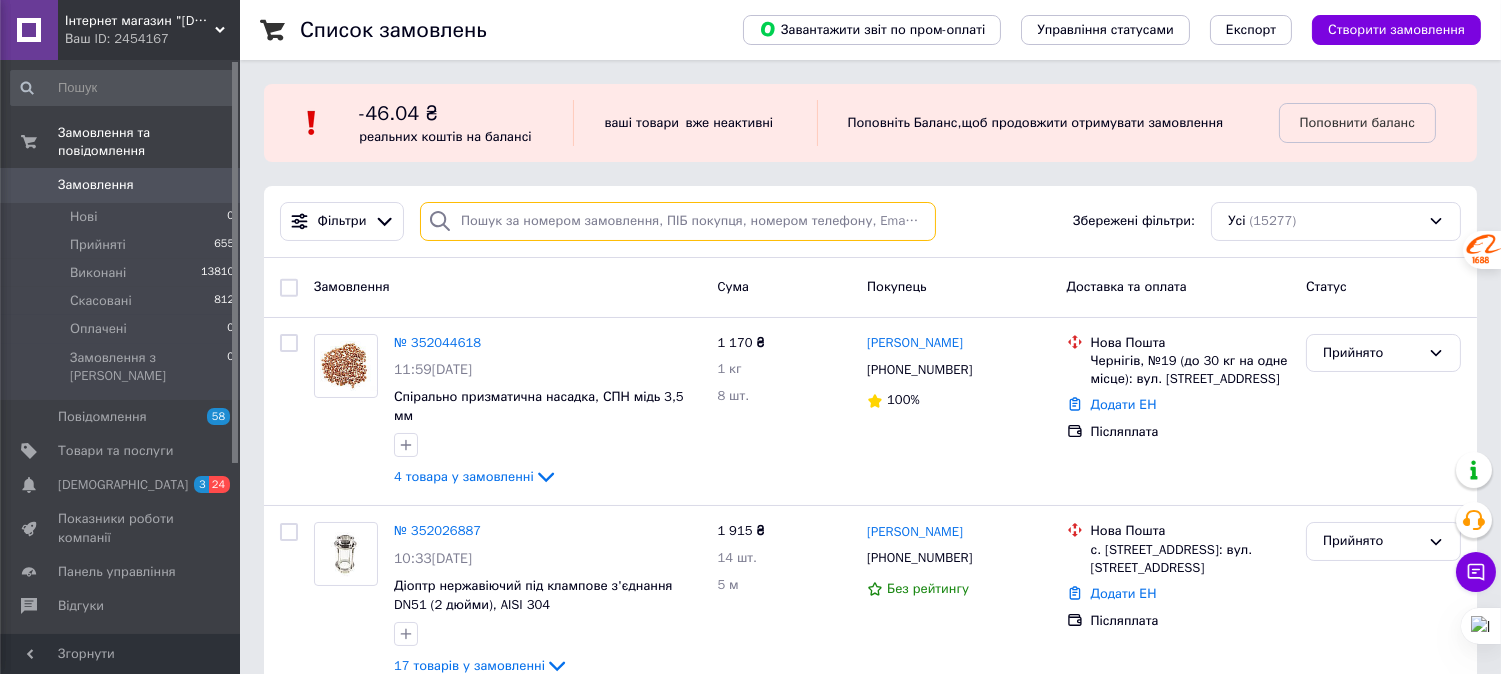 click at bounding box center [678, 221] 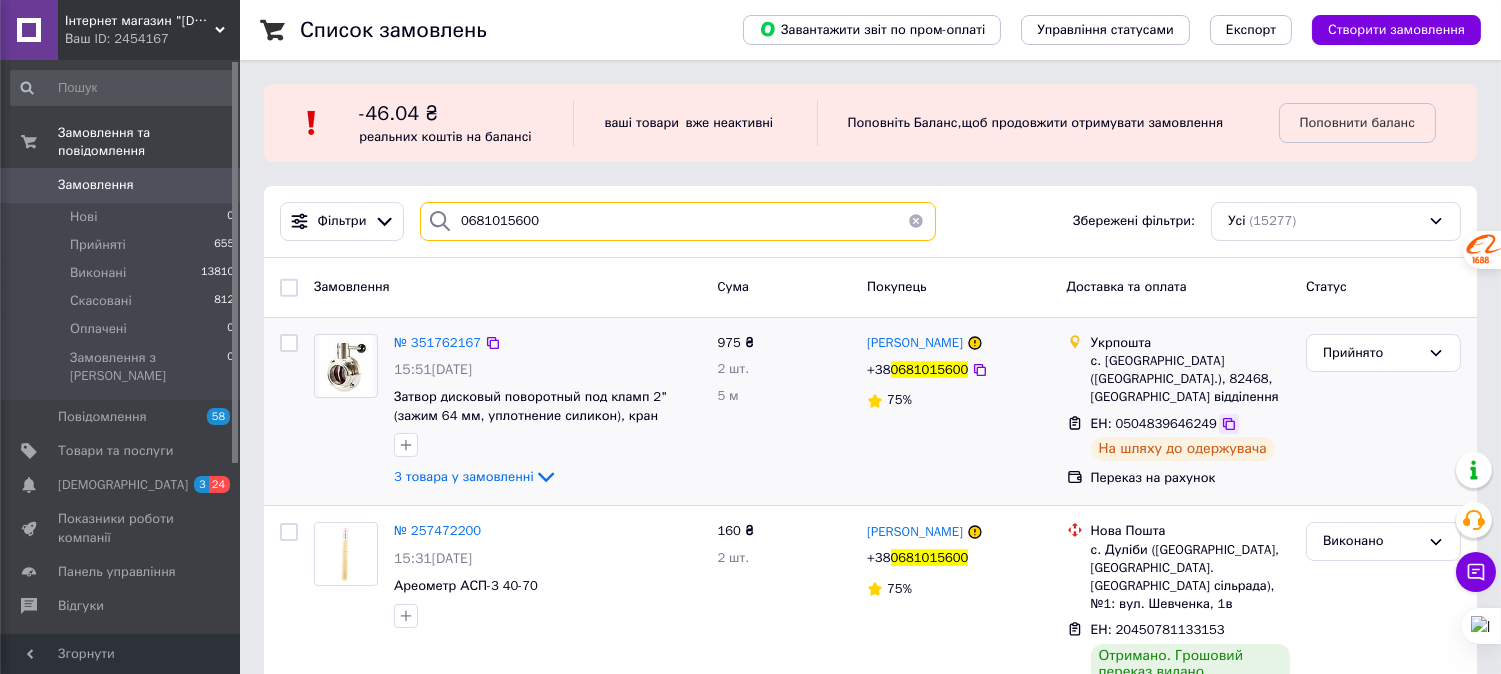 type on "0681015600" 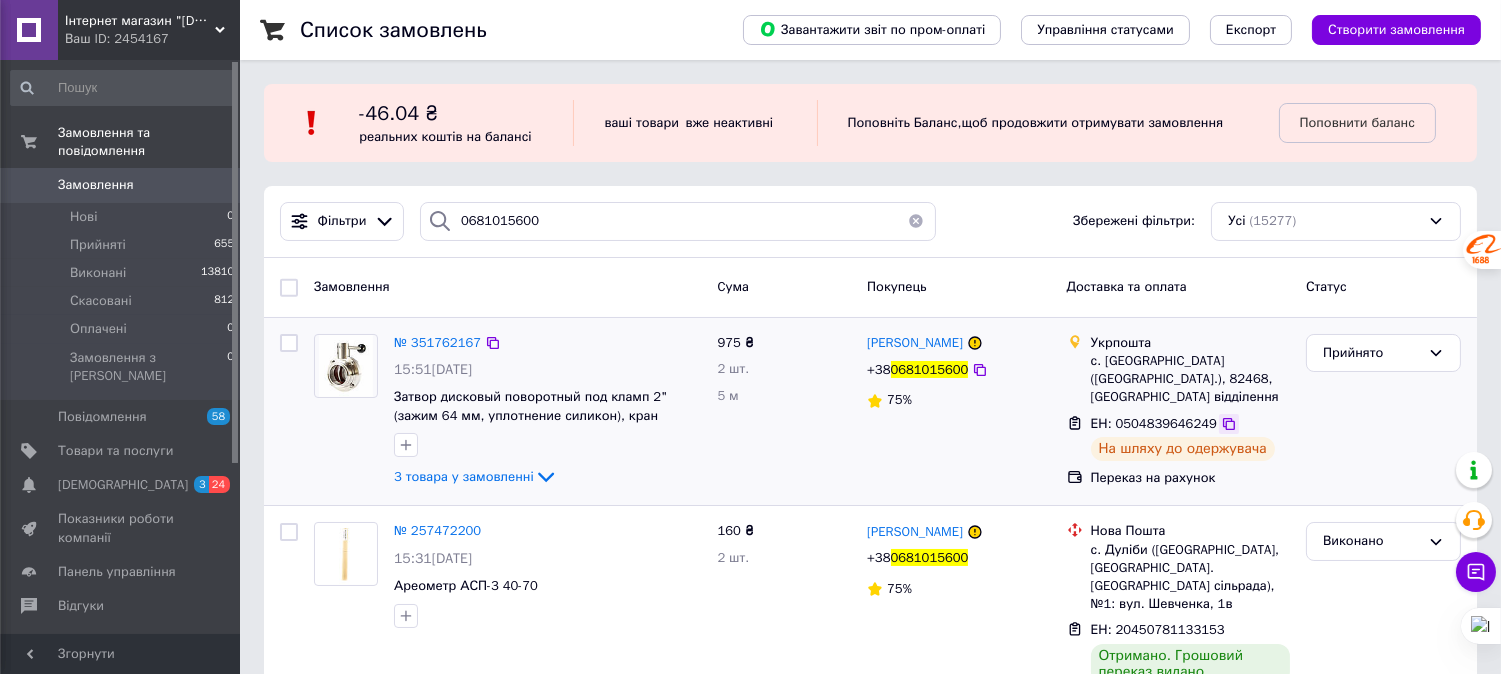 click 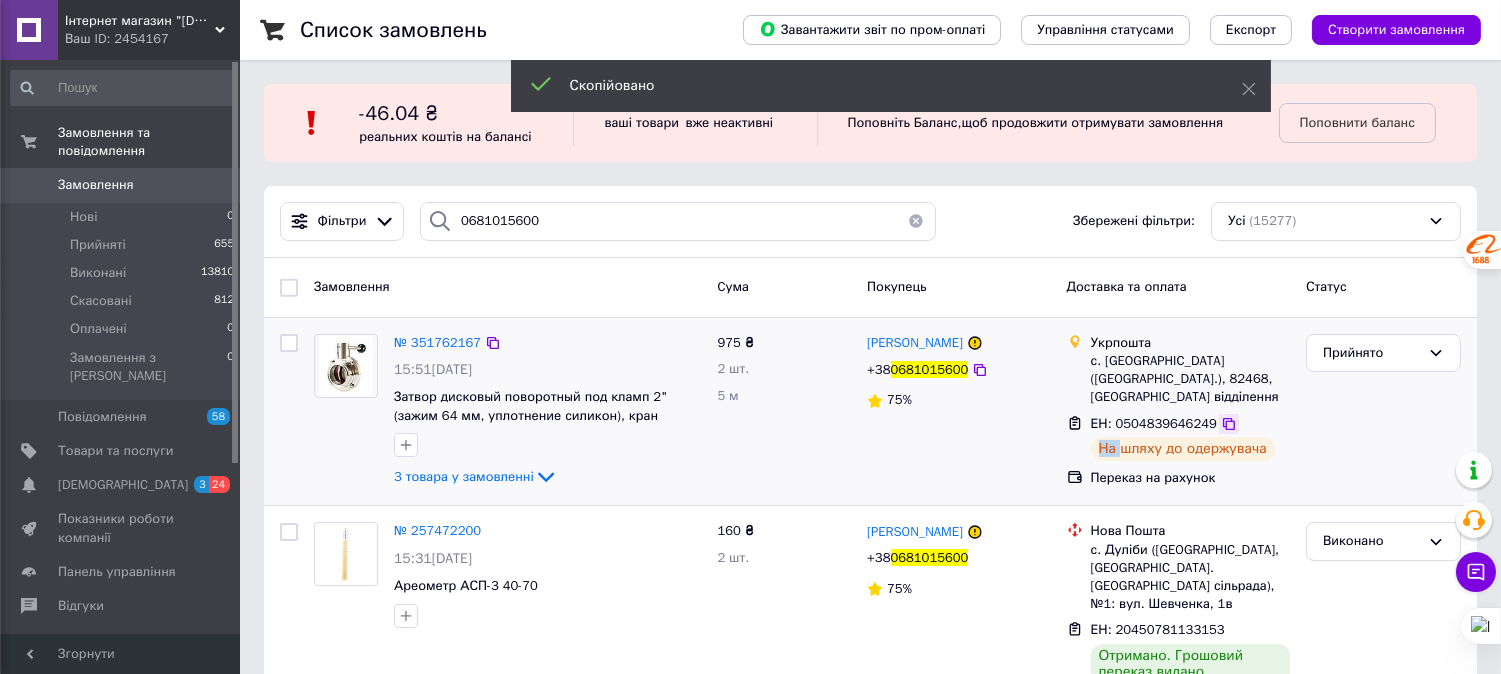 click 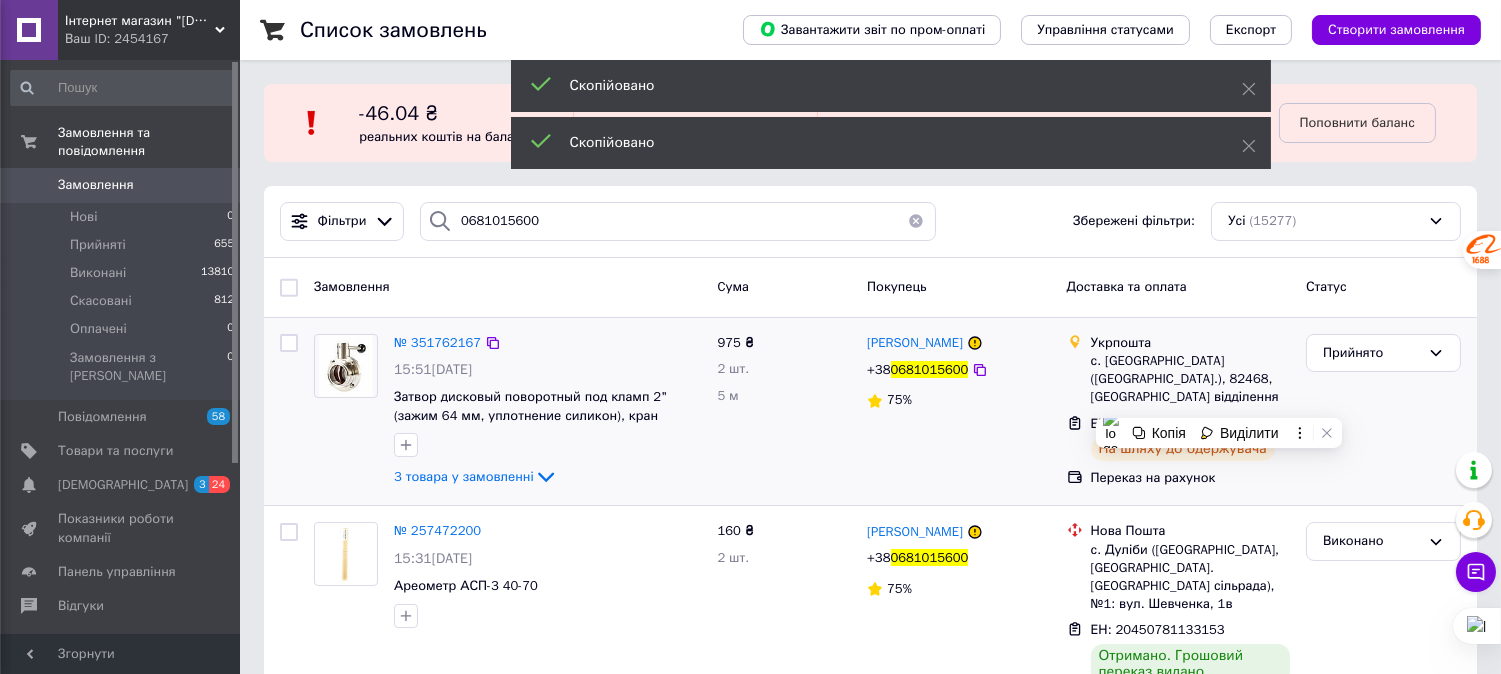 click on "с. [GEOGRAPHIC_DATA] ([GEOGRAPHIC_DATA].), 82468, [GEOGRAPHIC_DATA] відділення" at bounding box center [1190, 379] 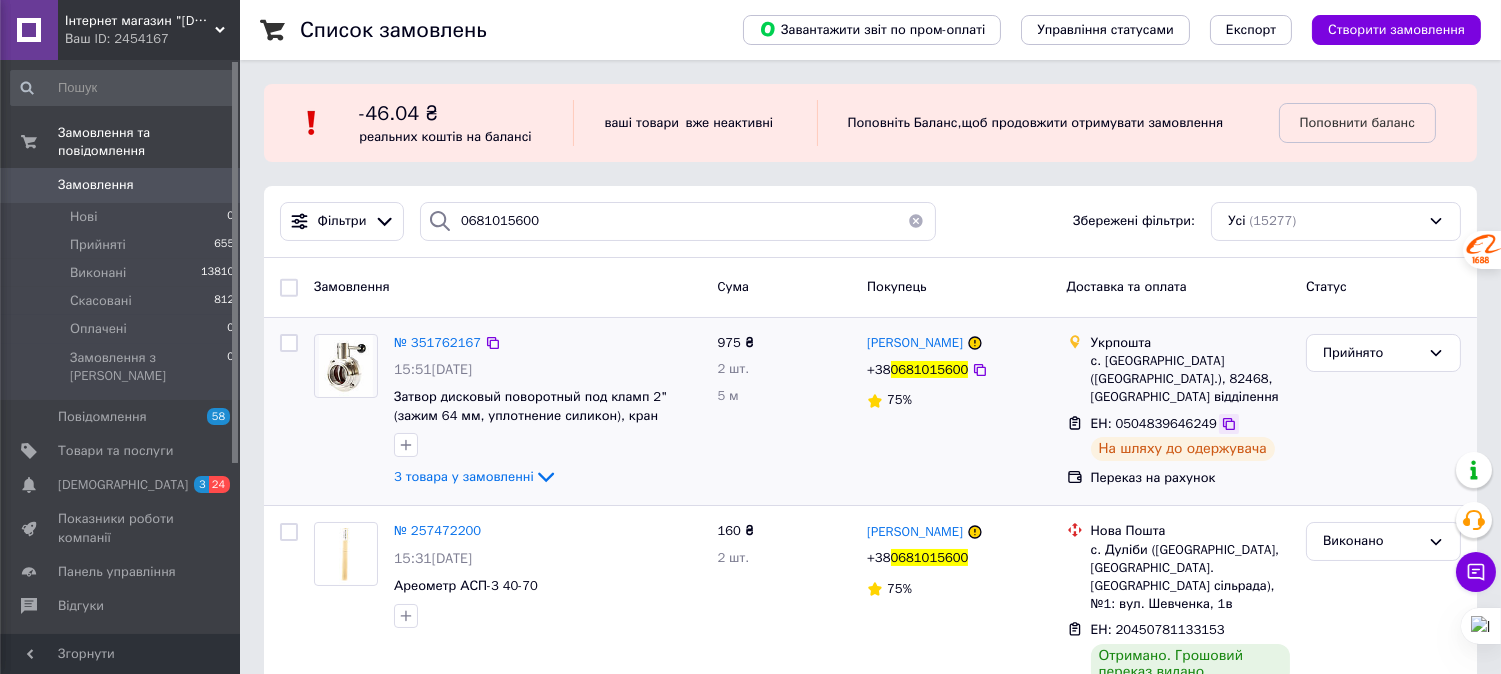 click 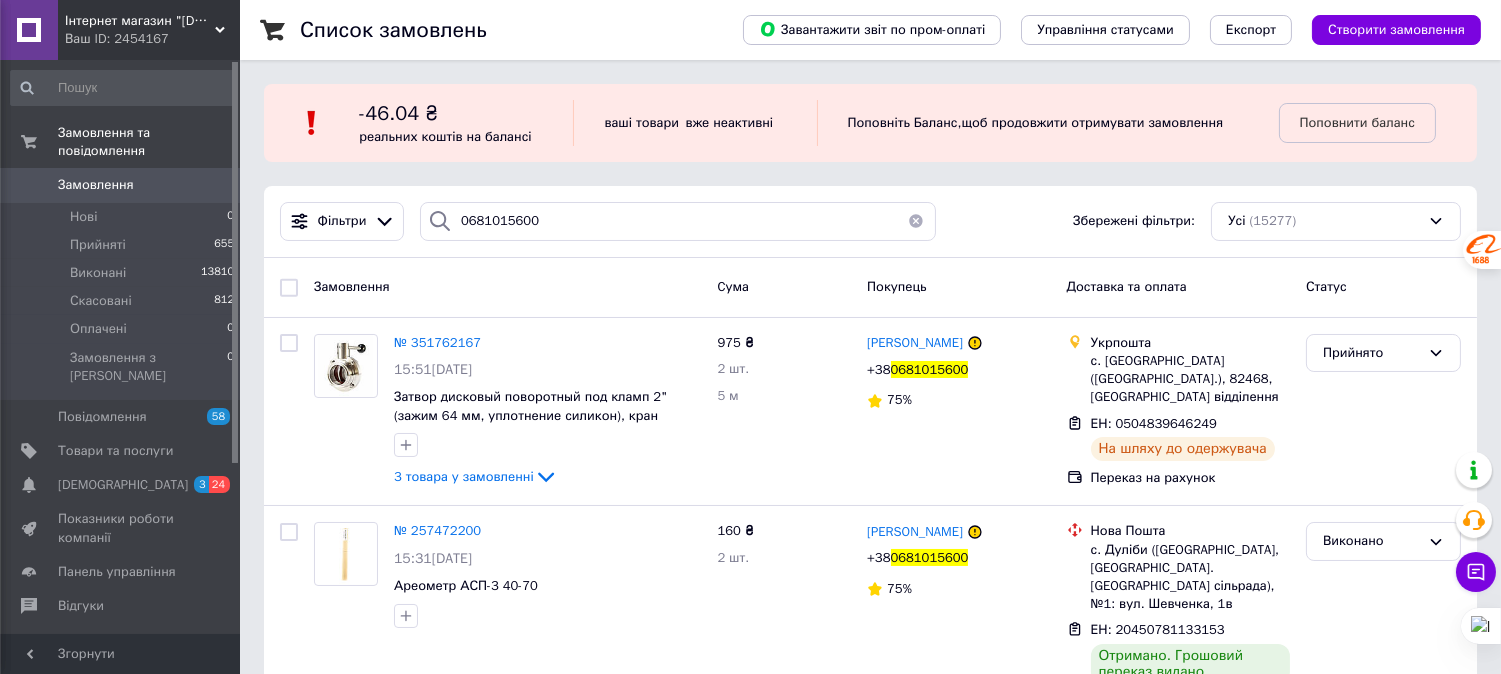 click on "Замовлення" at bounding box center (96, 185) 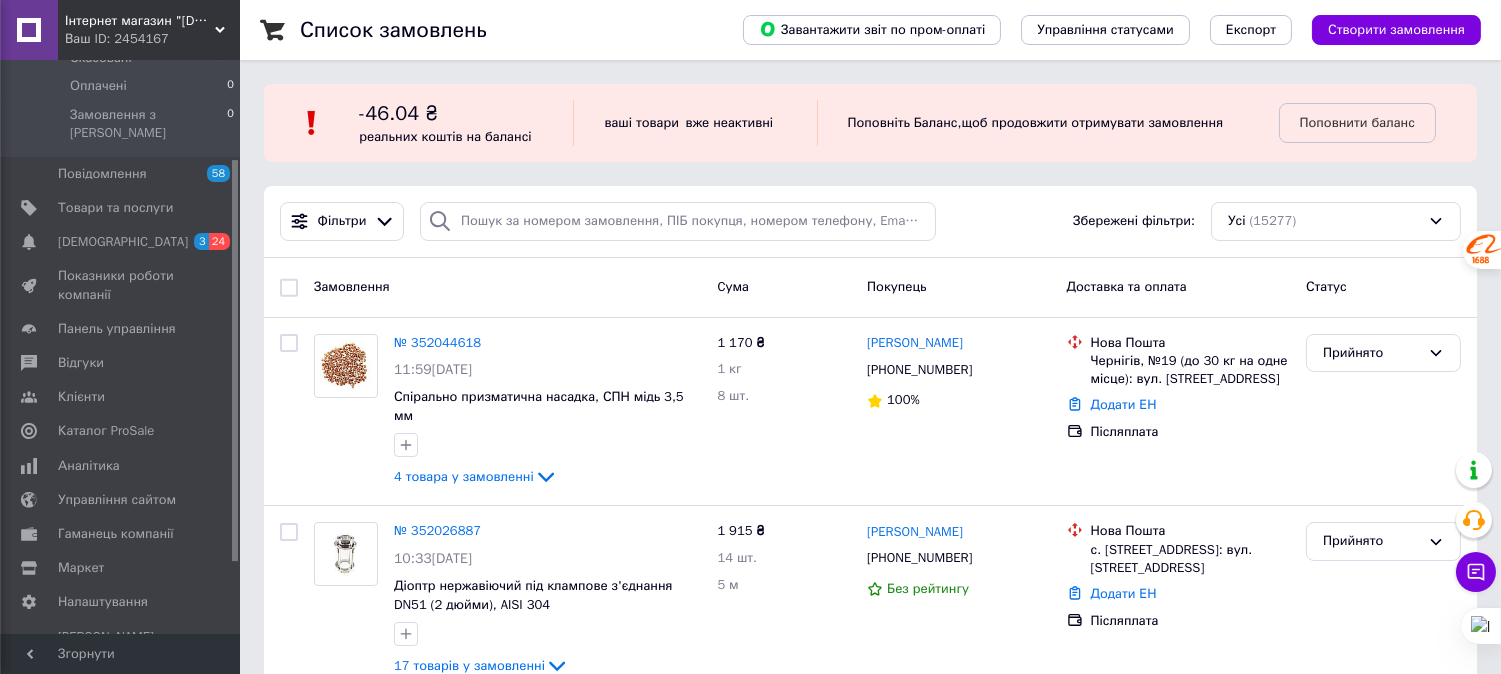 scroll, scrollTop: 0, scrollLeft: 0, axis: both 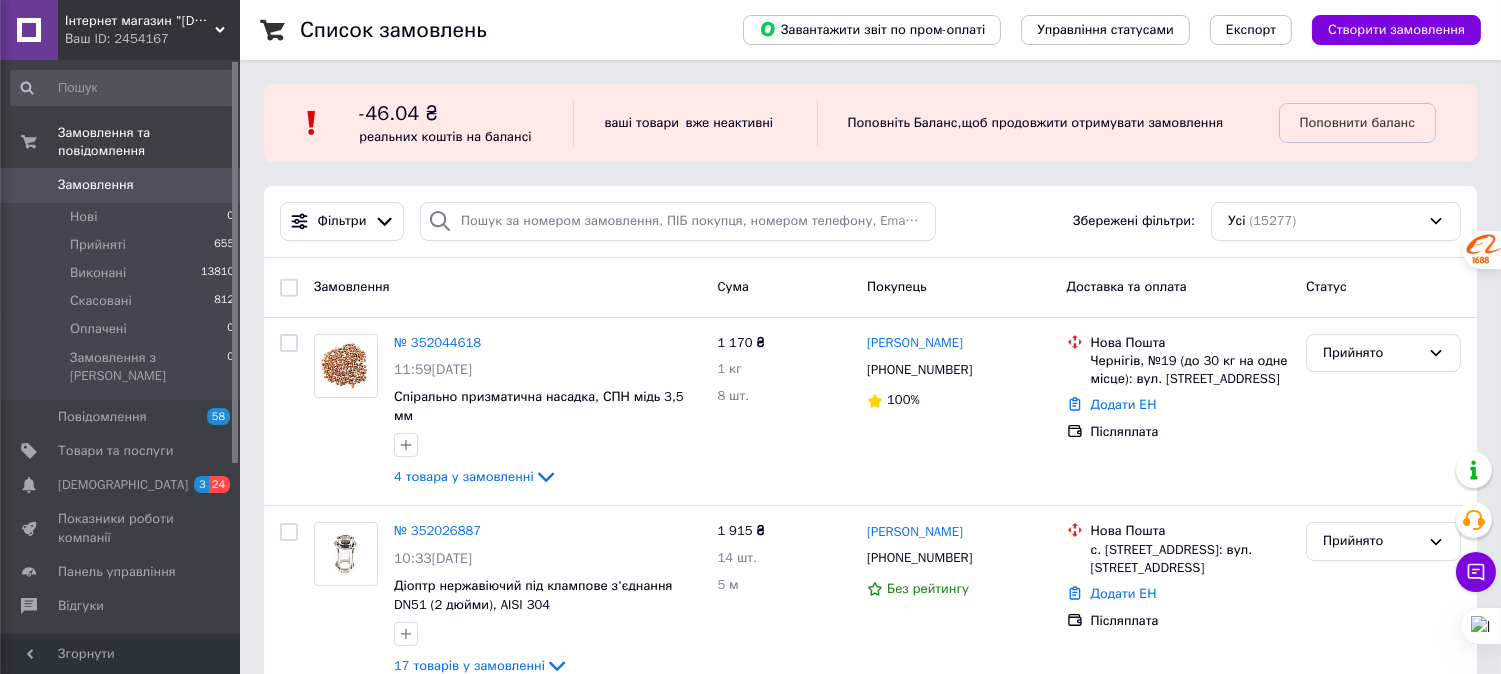 click on "Список замовлень" at bounding box center (501, 30) 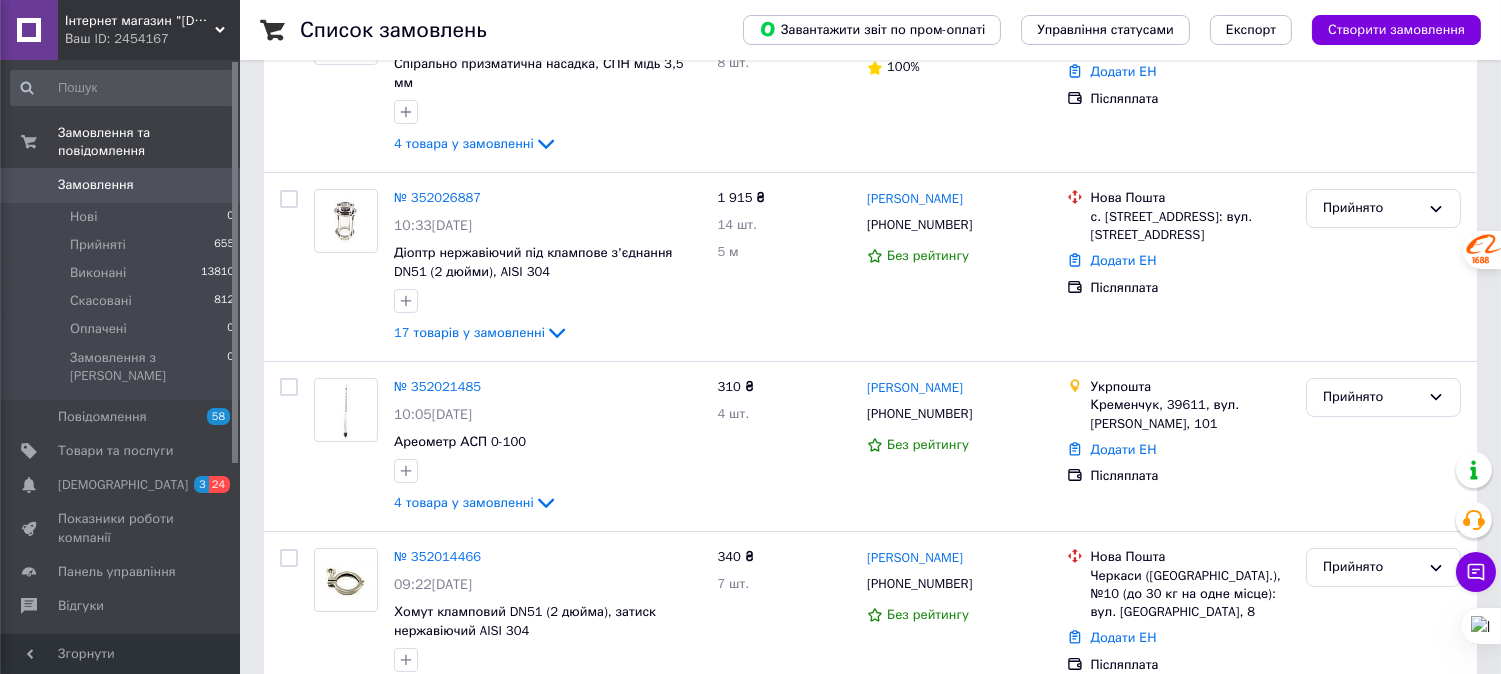 scroll, scrollTop: 325, scrollLeft: 0, axis: vertical 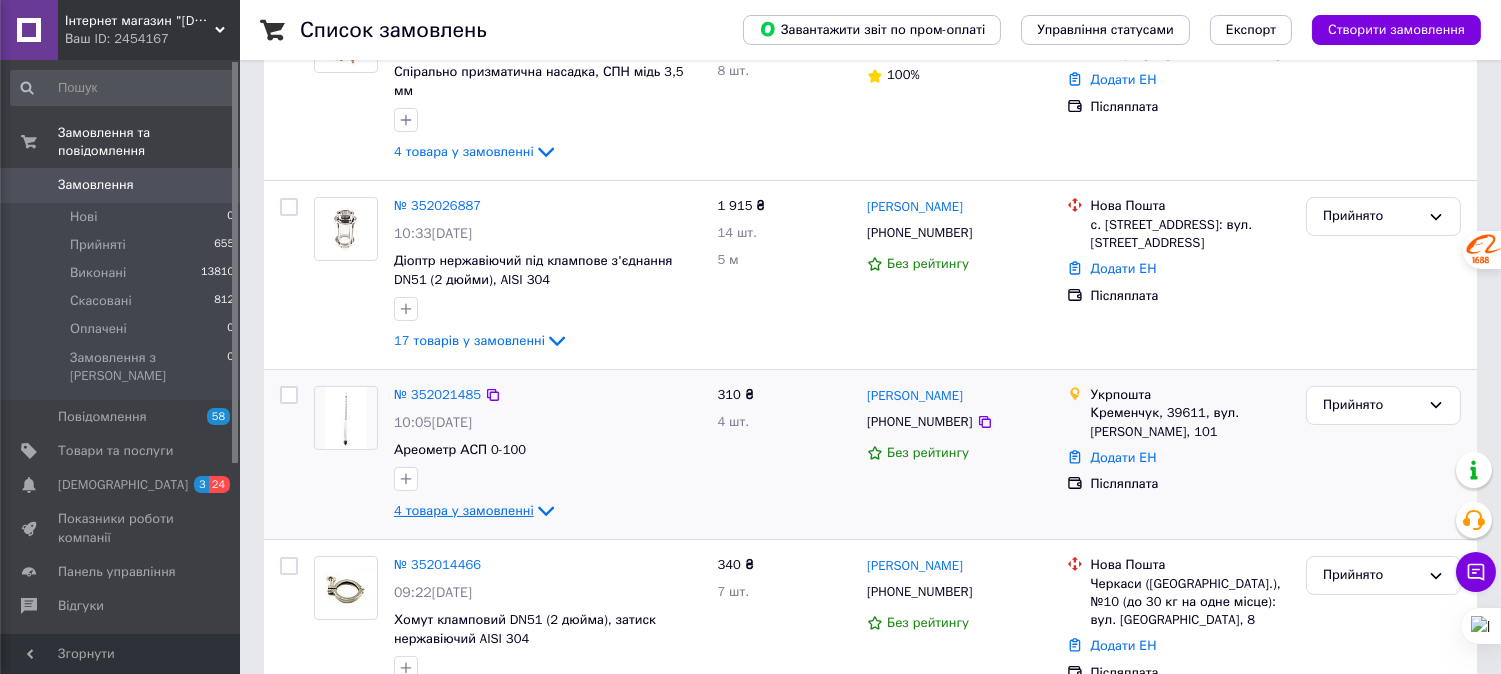 click on "4 товара у замовленні" at bounding box center (464, 510) 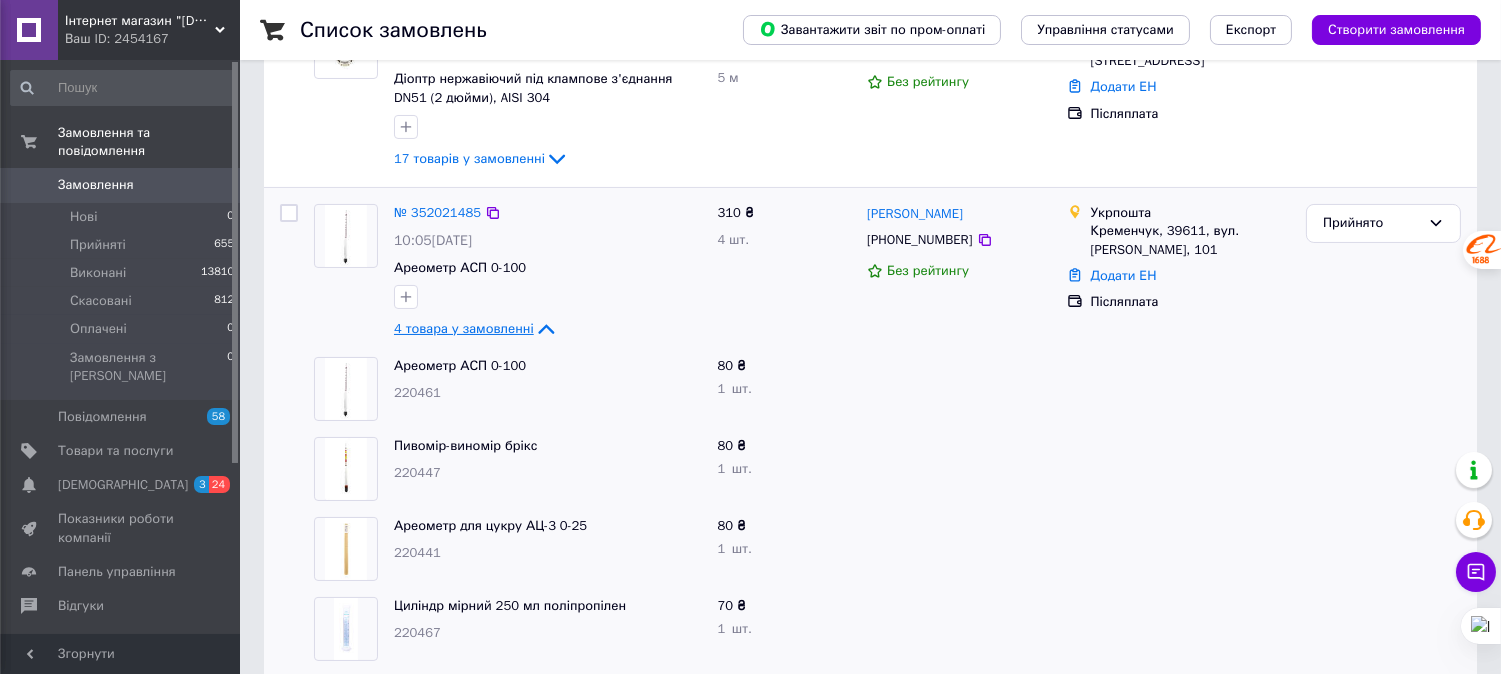 scroll, scrollTop: 555, scrollLeft: 0, axis: vertical 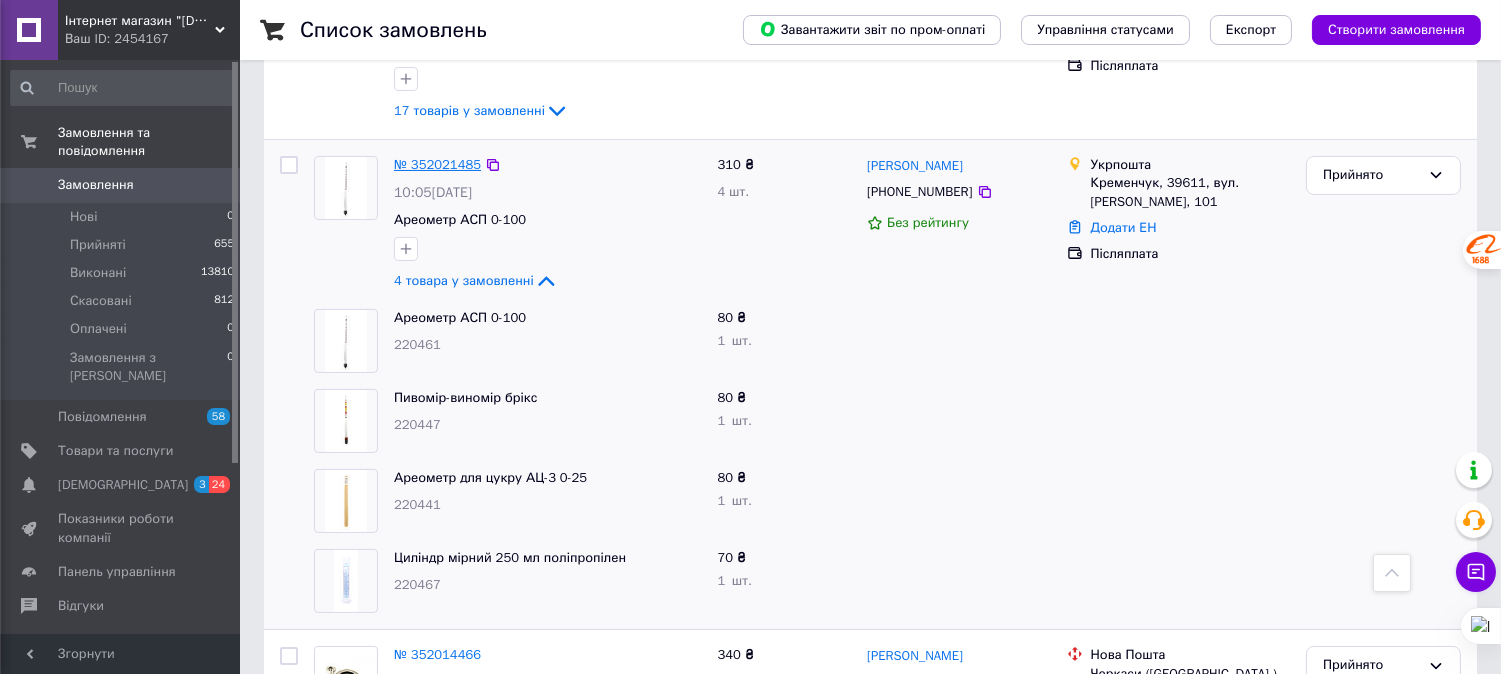 click on "№ 352021485" at bounding box center (437, 164) 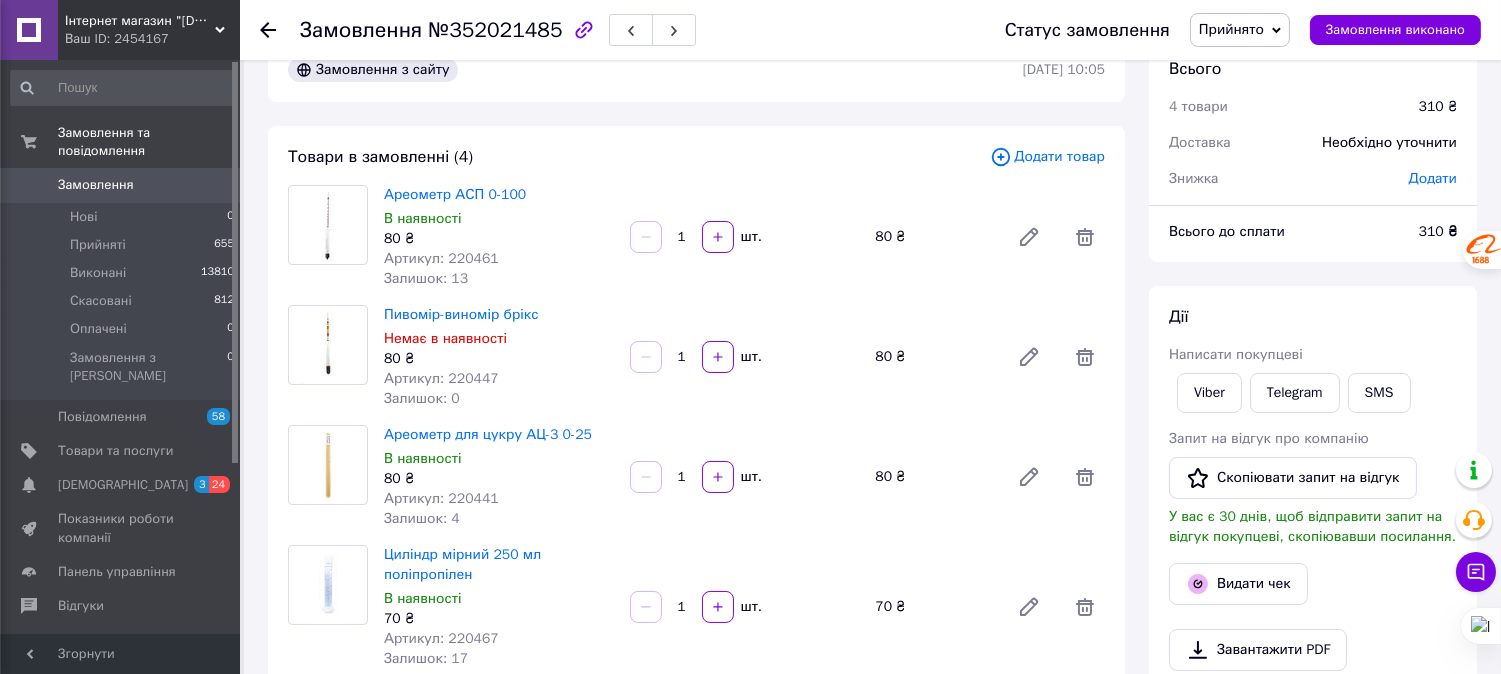 scroll, scrollTop: 52, scrollLeft: 0, axis: vertical 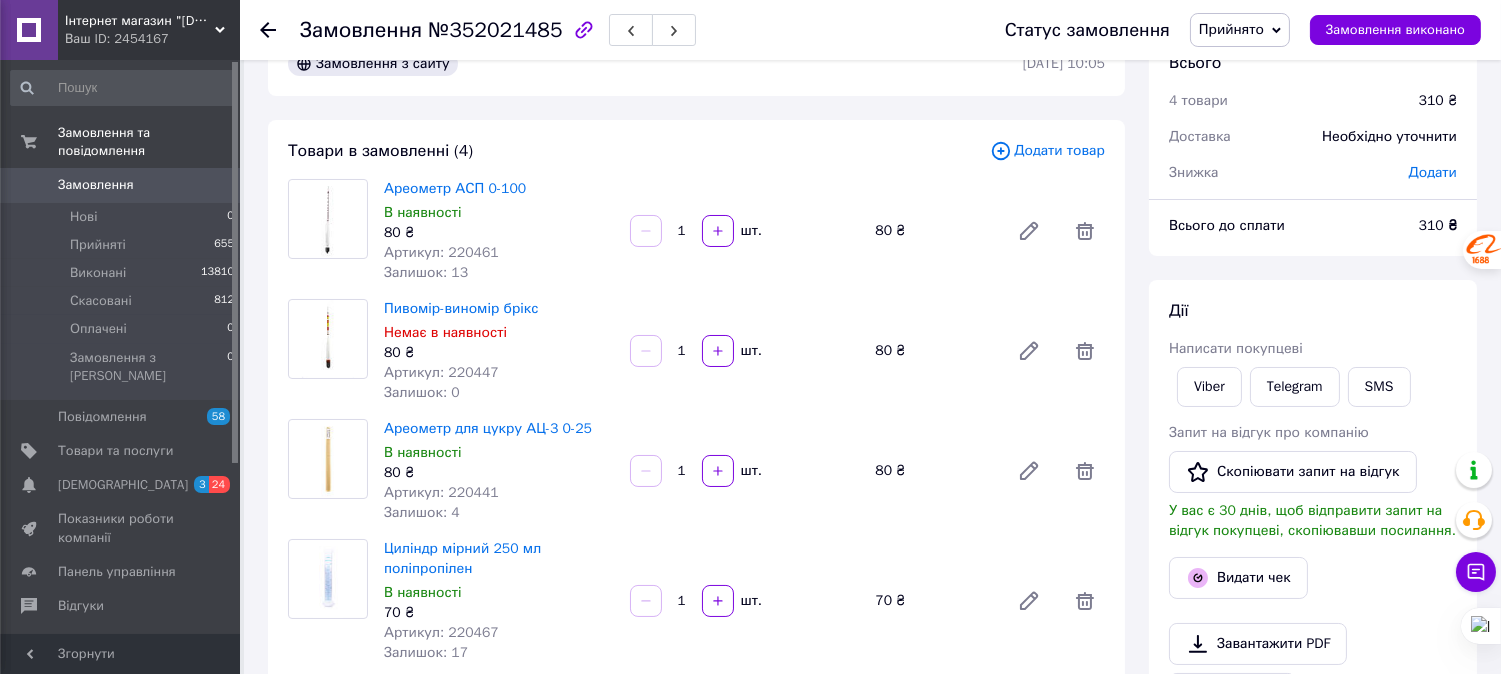 click on "Замовлення з сайту 10.07.2025 | 10:05 Товари в замовленні (4) Додати товар Ареометр АСП 0-100 В наявності 80 ₴ Артикул: 220461 Залишок: 13 1   шт. 80 ₴ Пивомір-виномір брікс Немає в наявності 80 ₴ Артикул: 220447 Залишок: 0 1   шт. 80 ₴ Ареометр для цукру АЦ-3 0-25 В наявності 80 ₴ Артикул: 220441 Залишок: 4 1   шт. 80 ₴ Циліндр мірний 250 мл поліпропілен В наявності 70 ₴ Артикул: 220467 Залишок: 17 1   шт. 70 ₴ Приховати товари Покупець Змінити покупця Россоха Микола 1 замовлення у вас на 310 ₴ Без рейтингу   Додати відгук Додати +380675323414 Оплата Післяплата Доставка Редагувати 35 ₴ 100 ₴ Довідка Тариф 310 ₴" at bounding box center (696, 922) 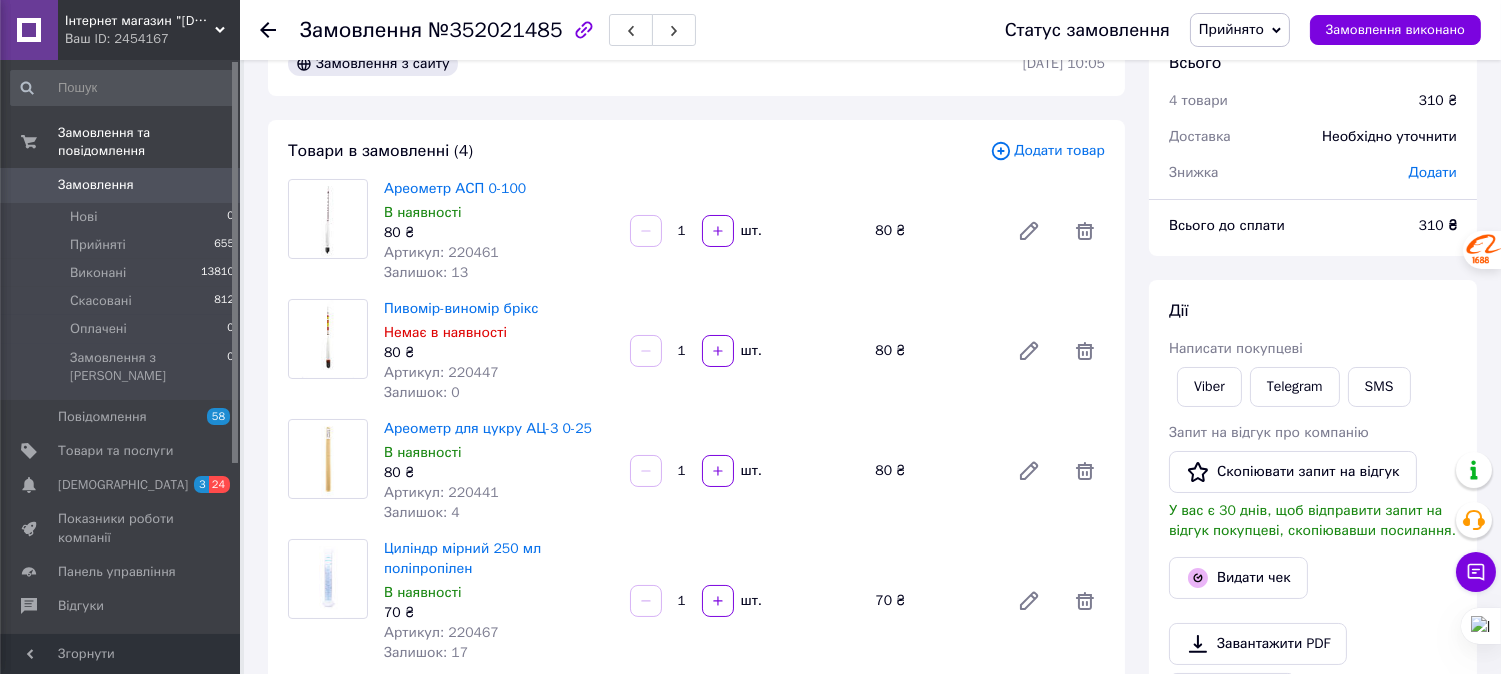 scroll, scrollTop: 0, scrollLeft: 0, axis: both 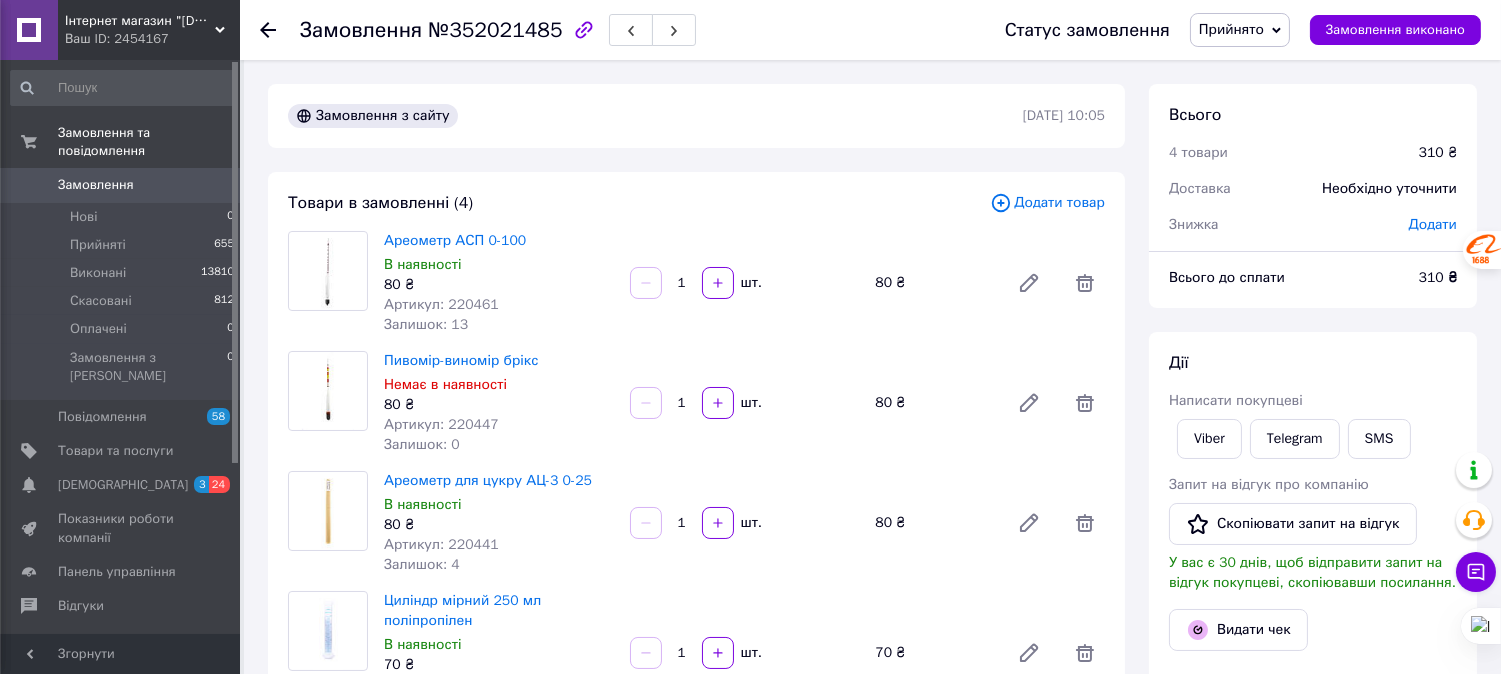 click on "Замовлення" at bounding box center (96, 185) 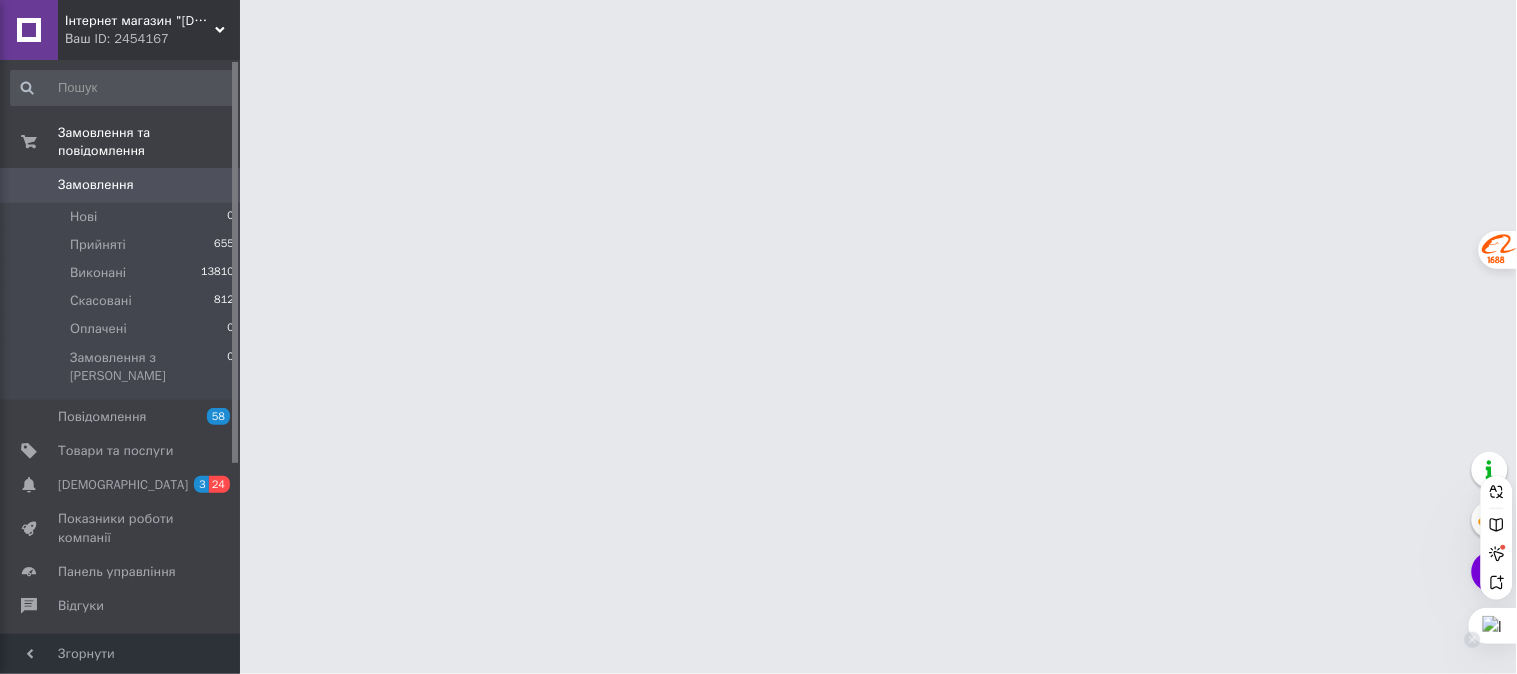 click at bounding box center (1493, 626) 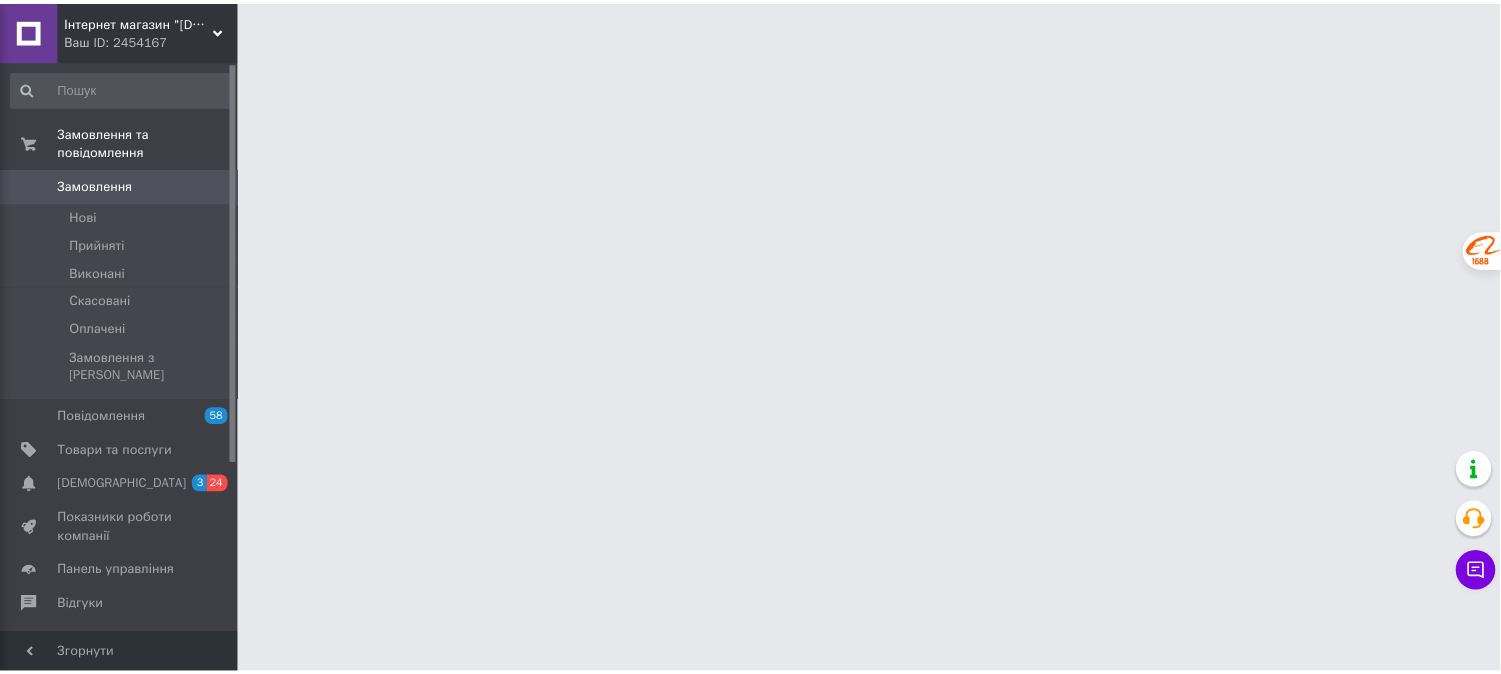 scroll, scrollTop: 0, scrollLeft: 0, axis: both 